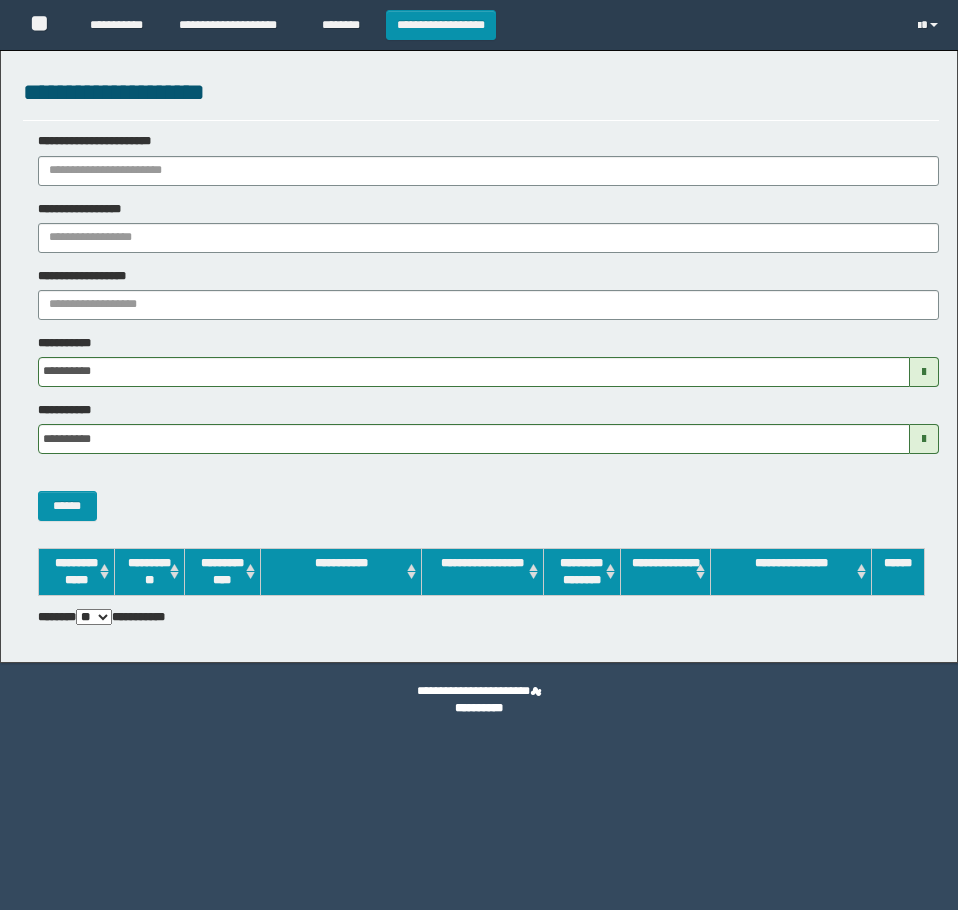 scroll, scrollTop: 0, scrollLeft: 0, axis: both 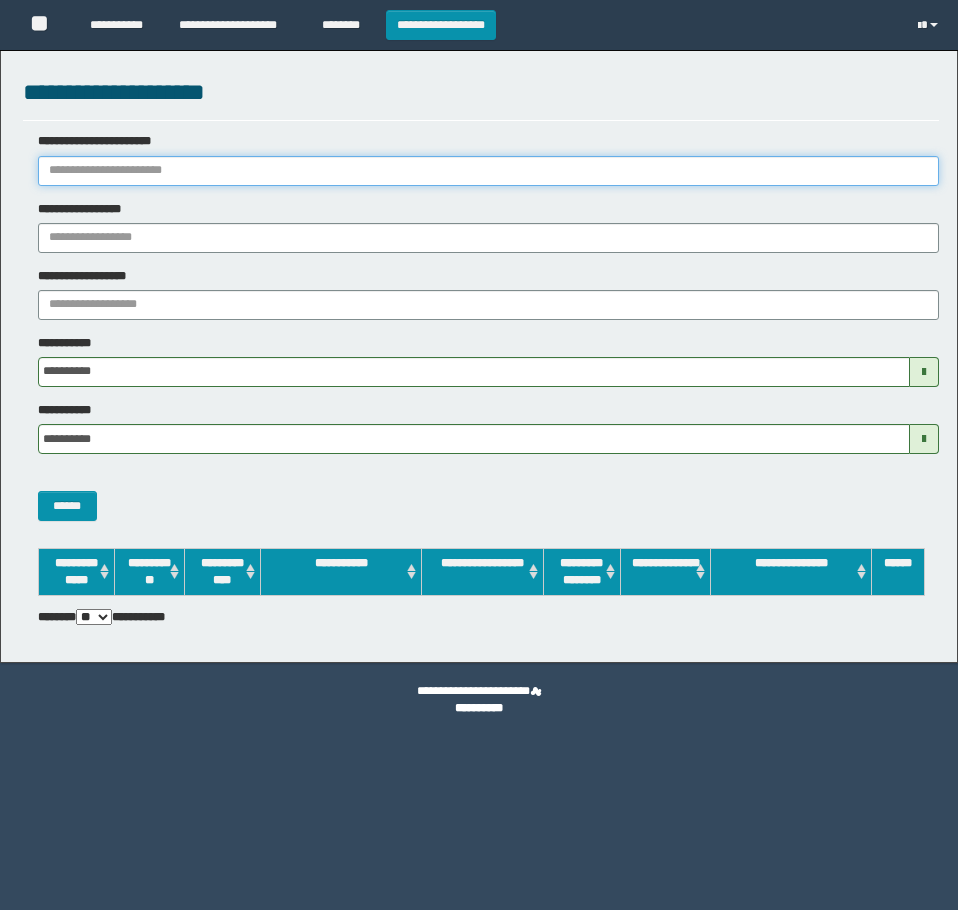 drag, startPoint x: 227, startPoint y: 170, endPoint x: 197, endPoint y: 180, distance: 31.622776 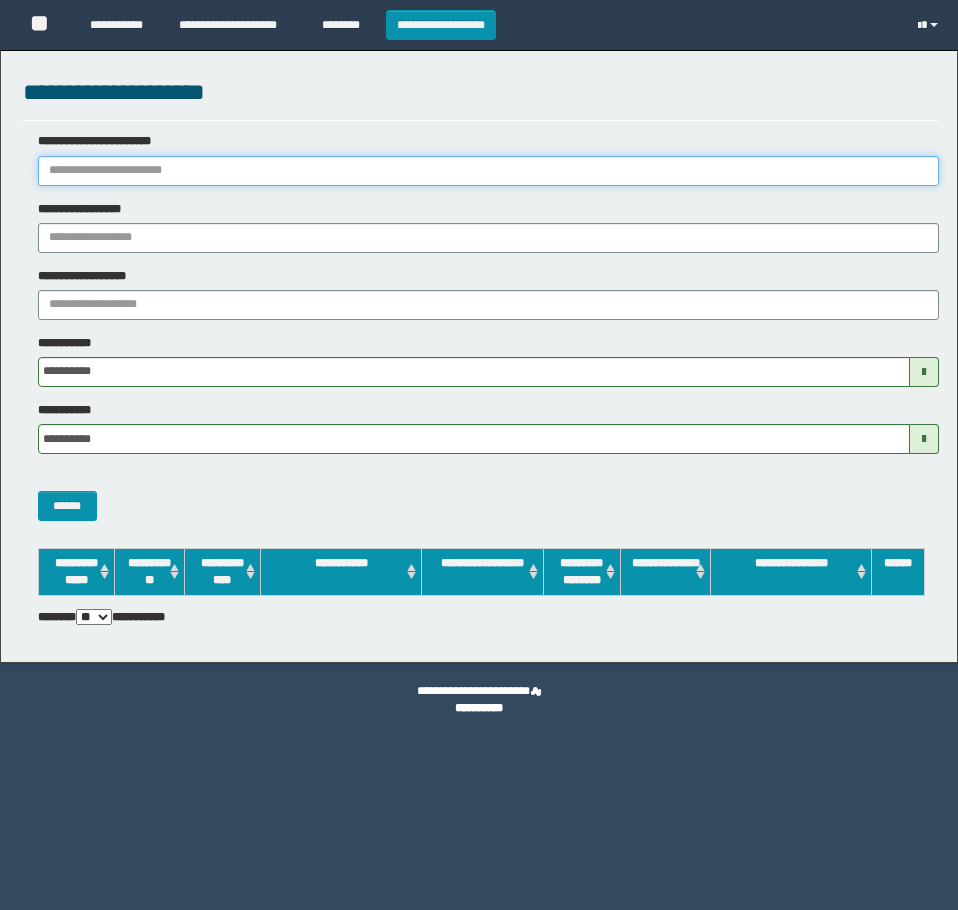 click on "**********" at bounding box center (488, 171) 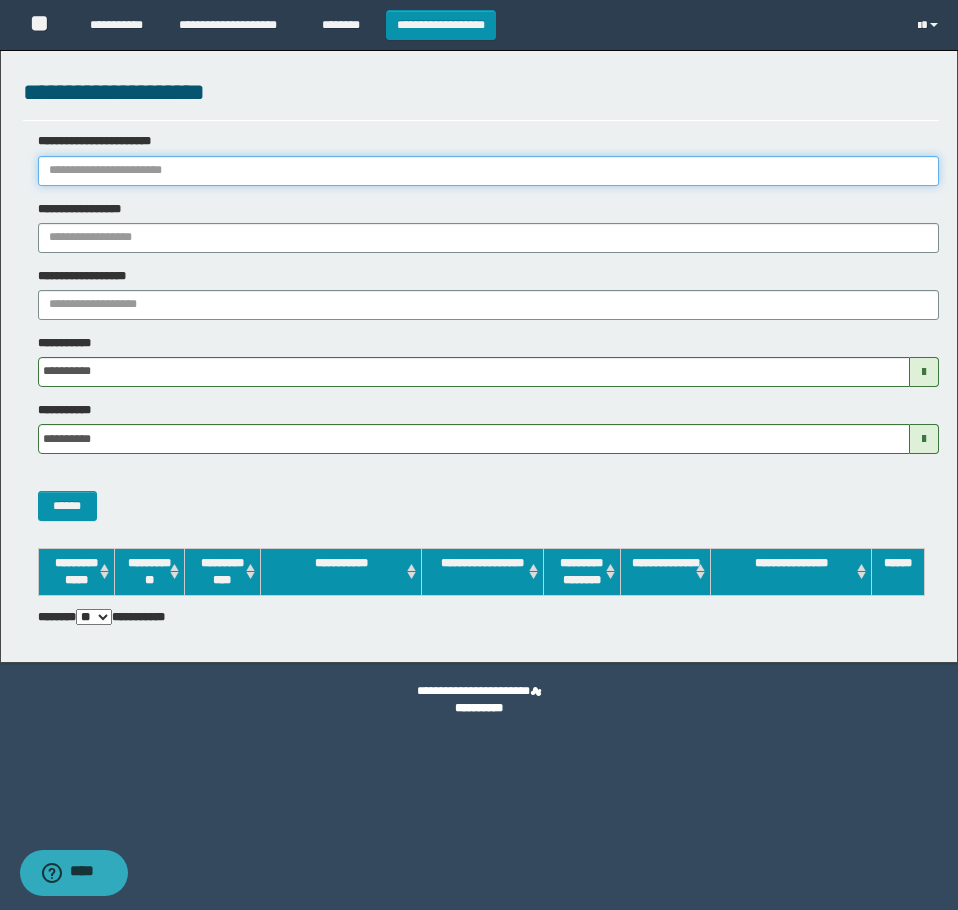 paste on "********" 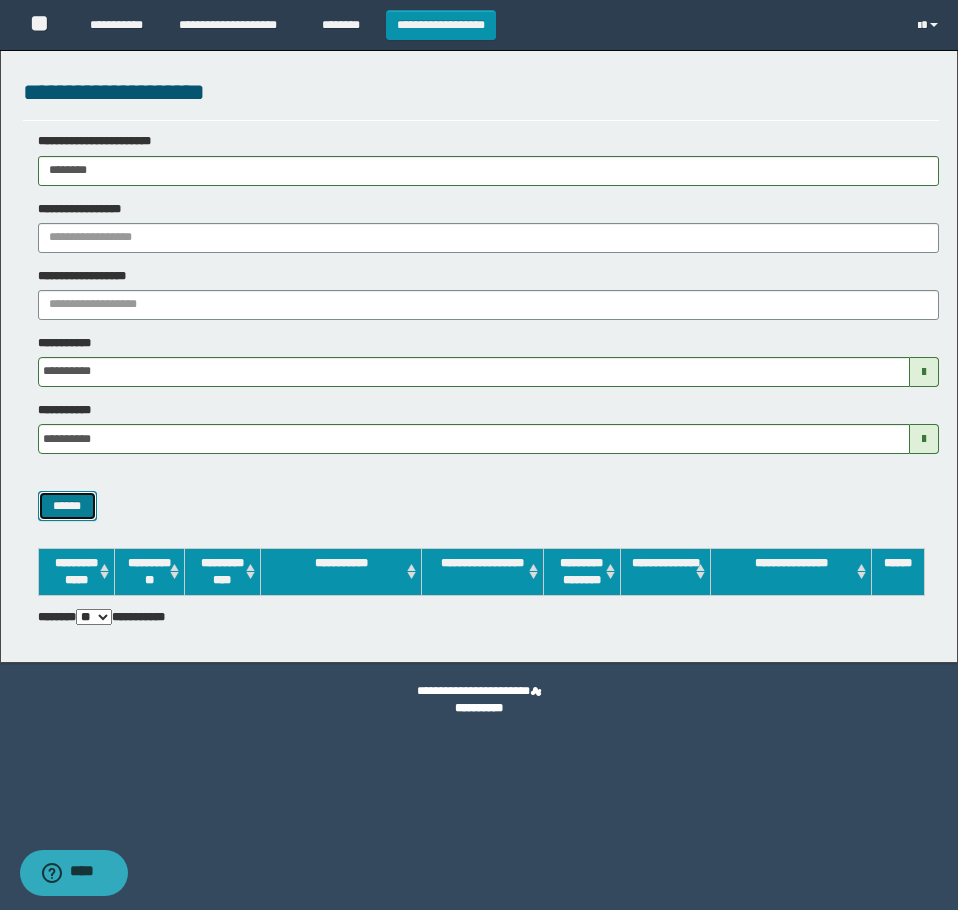 click on "******" at bounding box center [67, 506] 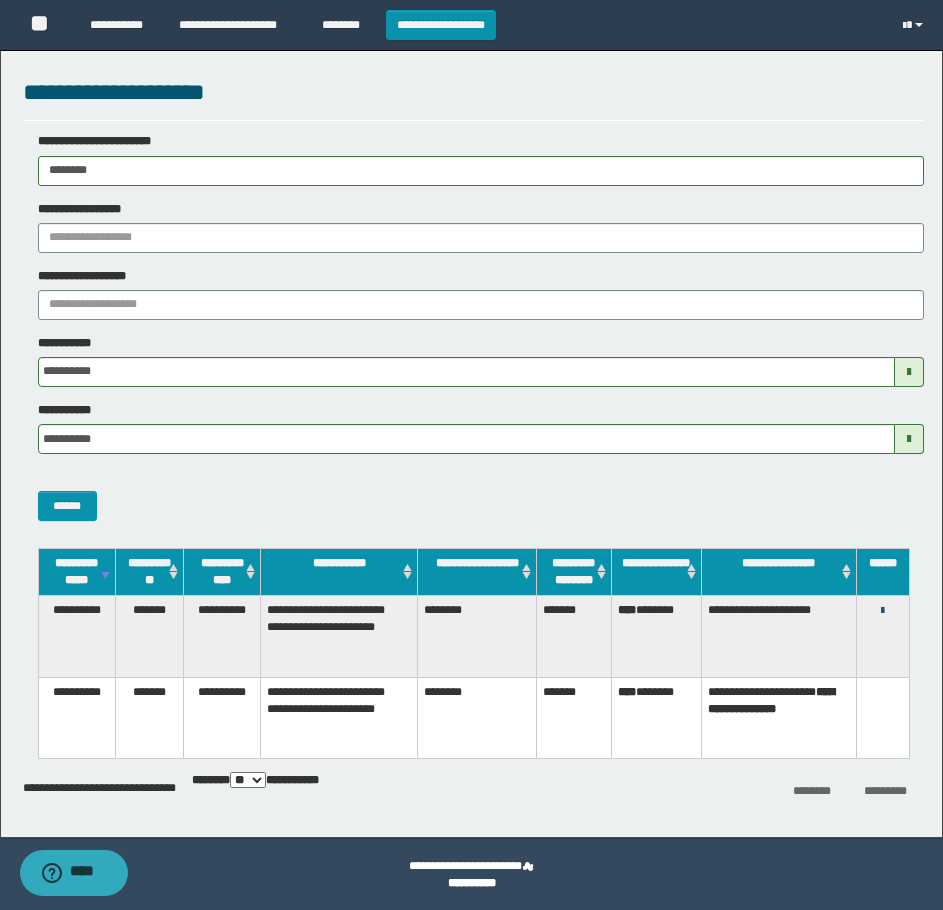 click at bounding box center (882, 611) 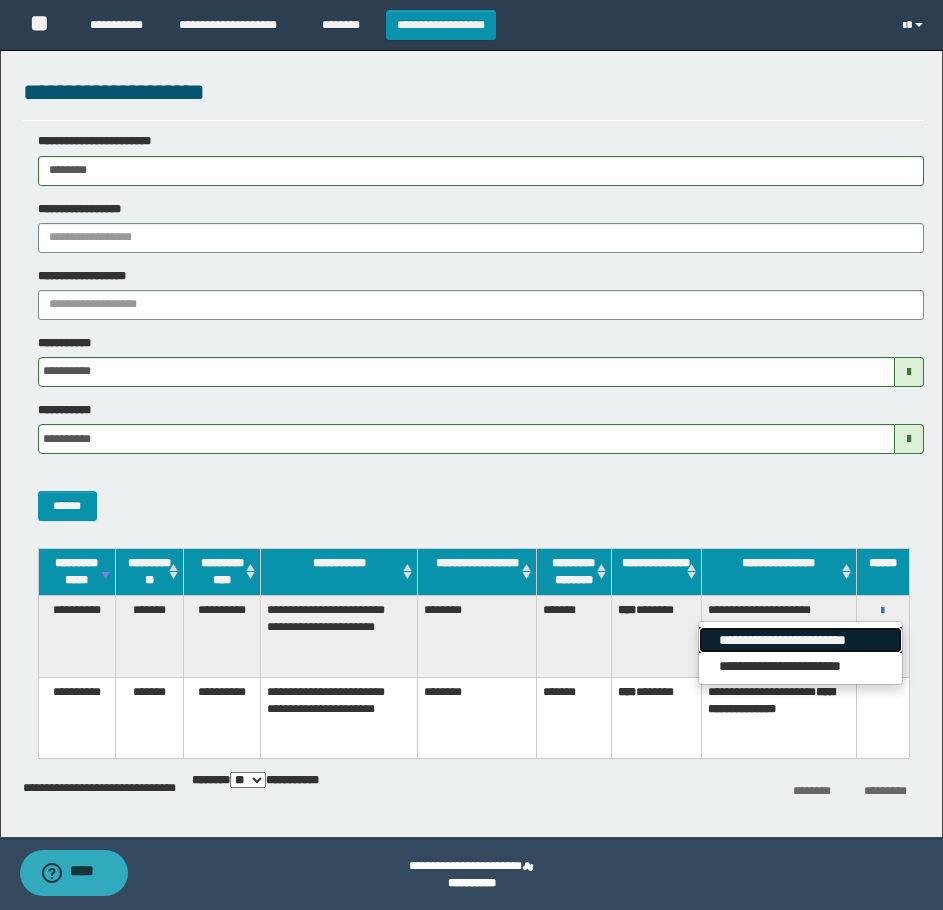 click on "**********" at bounding box center (800, 640) 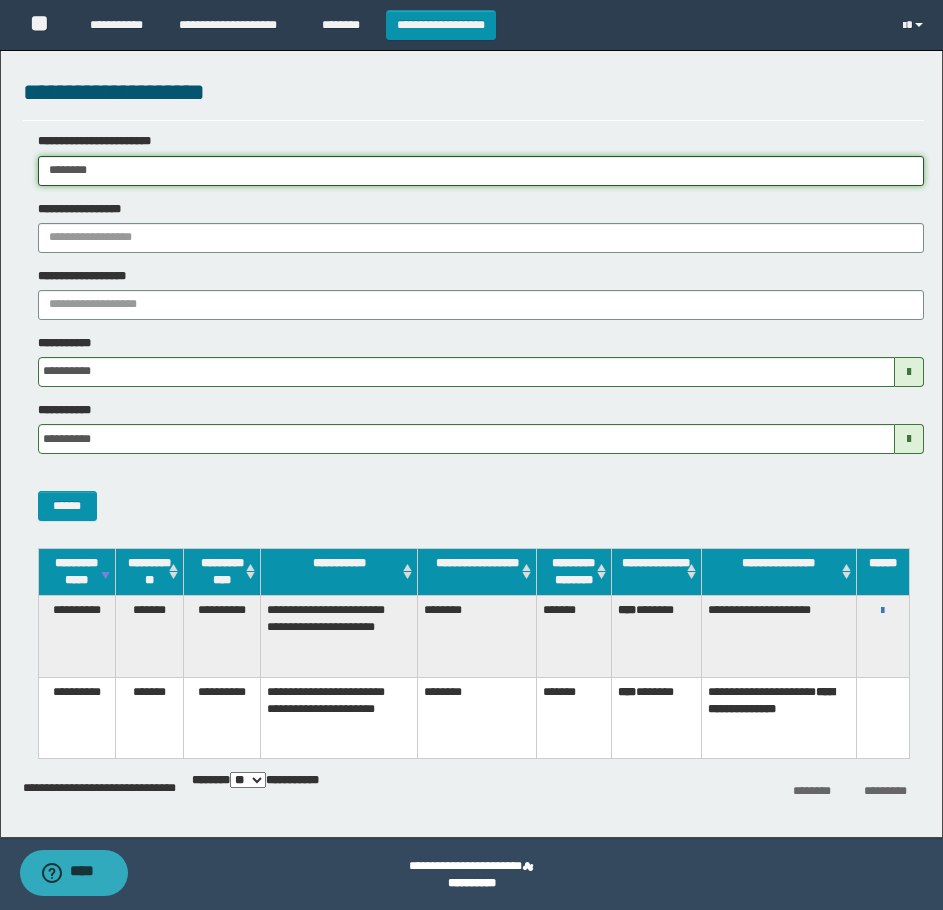 drag, startPoint x: 162, startPoint y: 173, endPoint x: 15, endPoint y: 287, distance: 186.02419 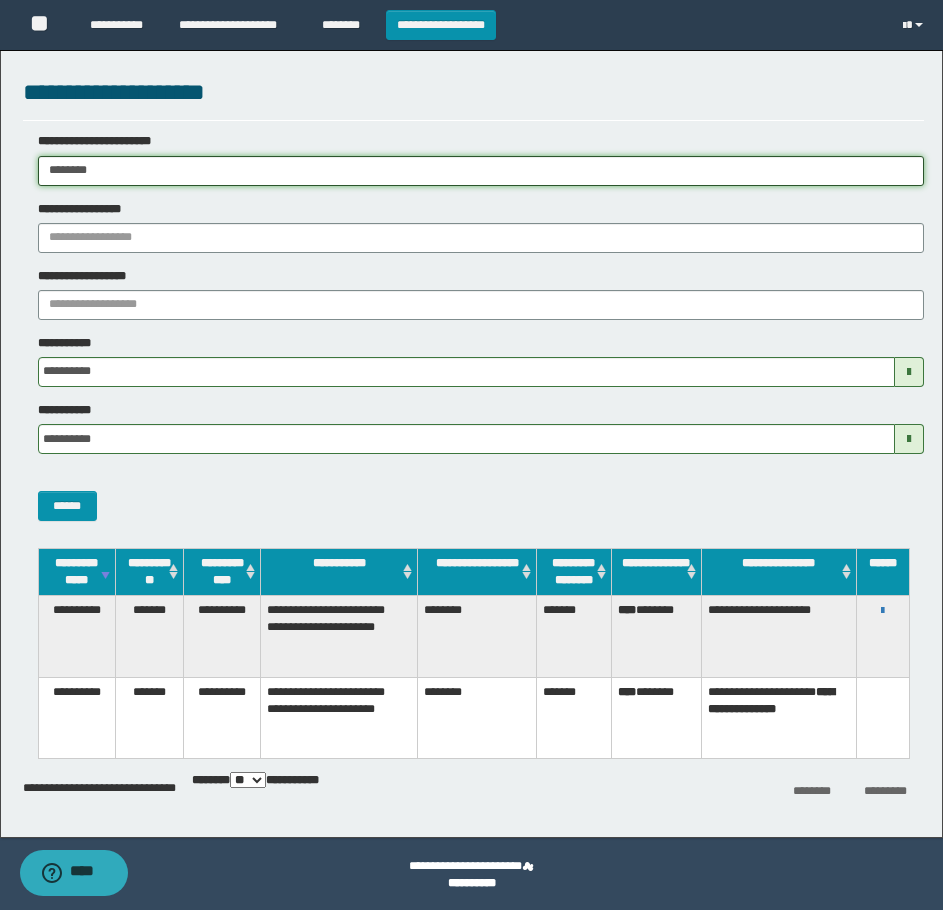 click on "**********" at bounding box center (471, 455) 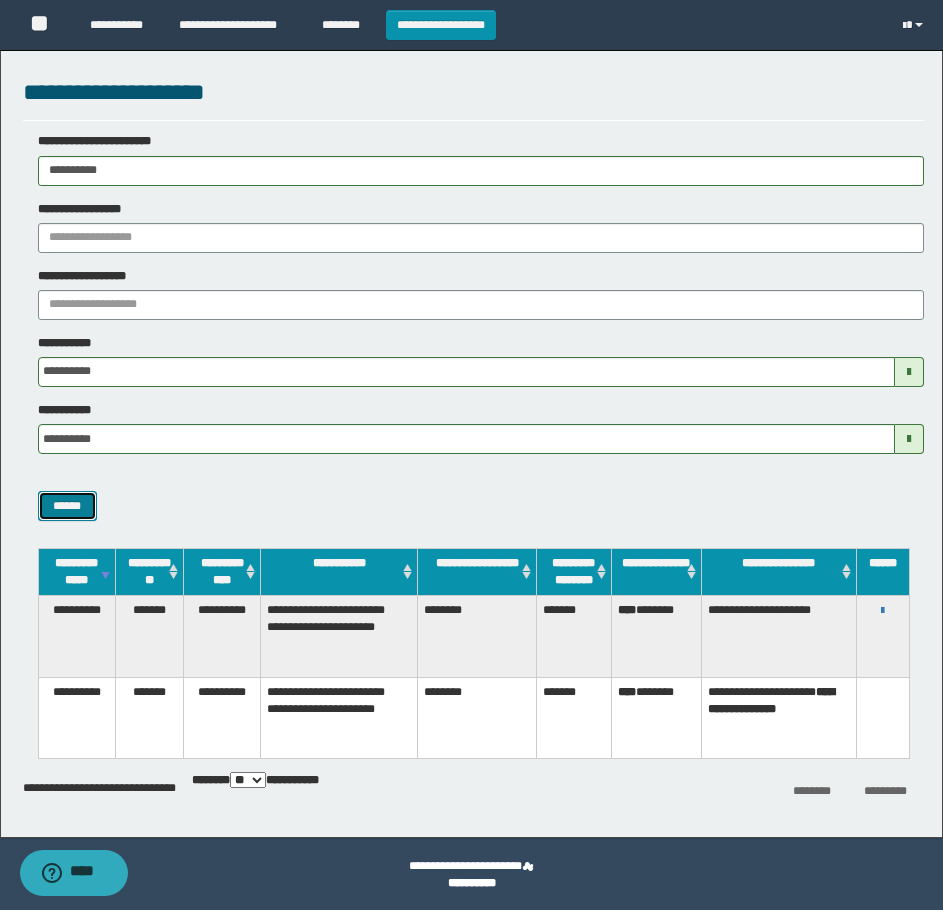 click on "******" at bounding box center [67, 506] 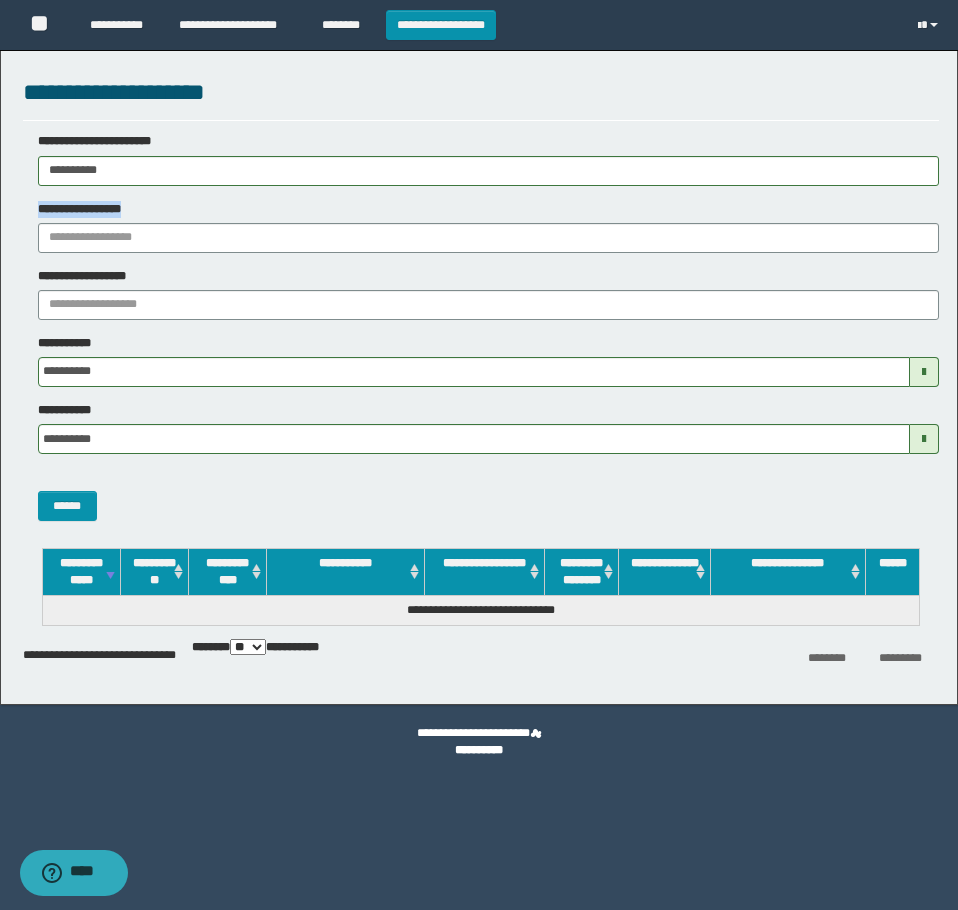 click on "**********" at bounding box center (481, 326) 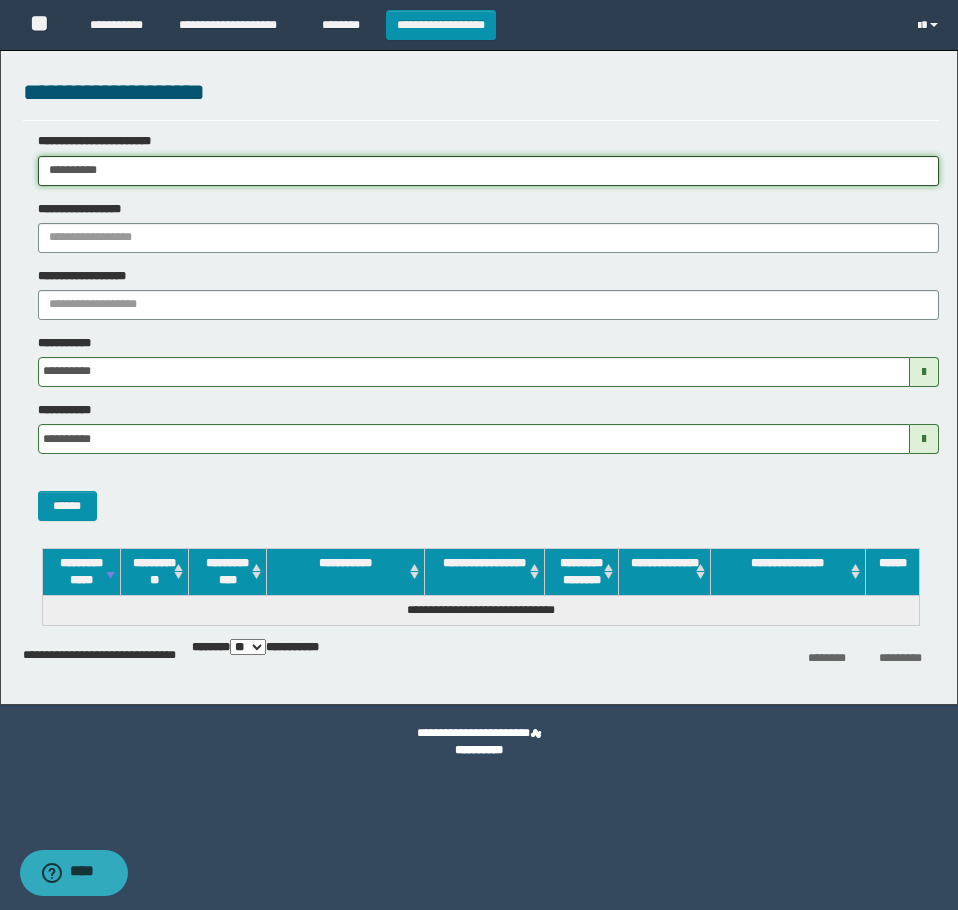 drag, startPoint x: 177, startPoint y: 172, endPoint x: -1, endPoint y: 191, distance: 179.01117 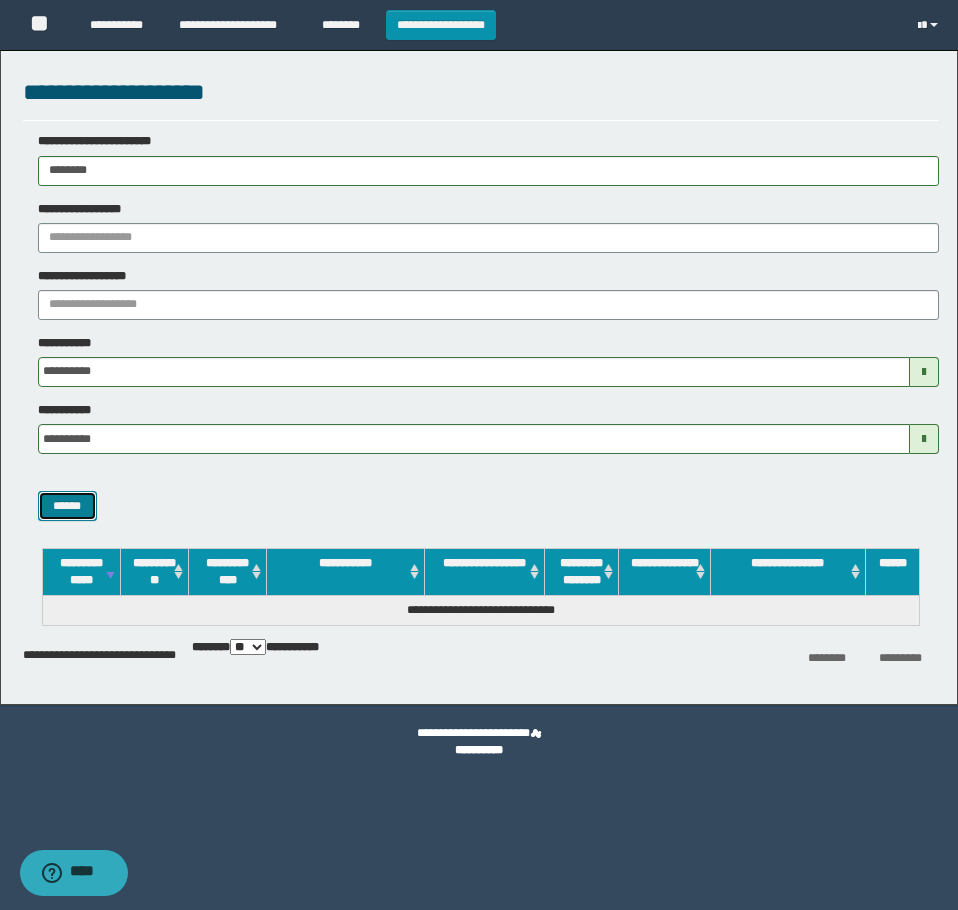 click on "******" at bounding box center (67, 506) 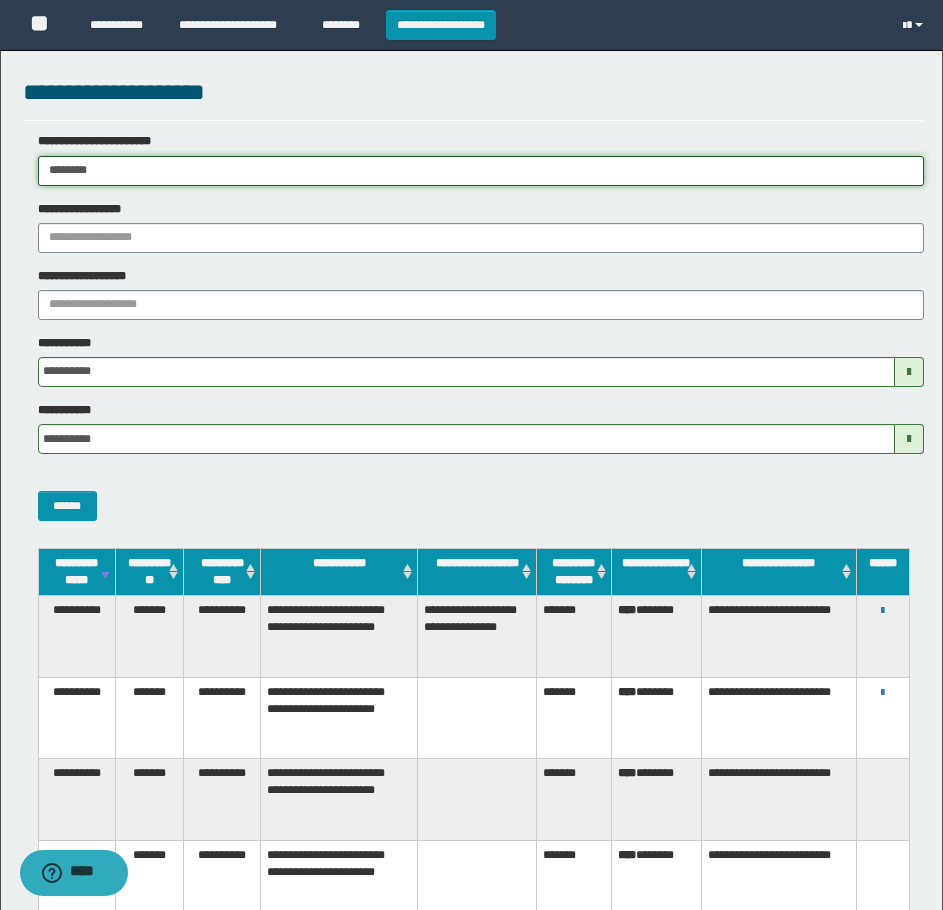 drag, startPoint x: 108, startPoint y: 170, endPoint x: 20, endPoint y: 238, distance: 111.21151 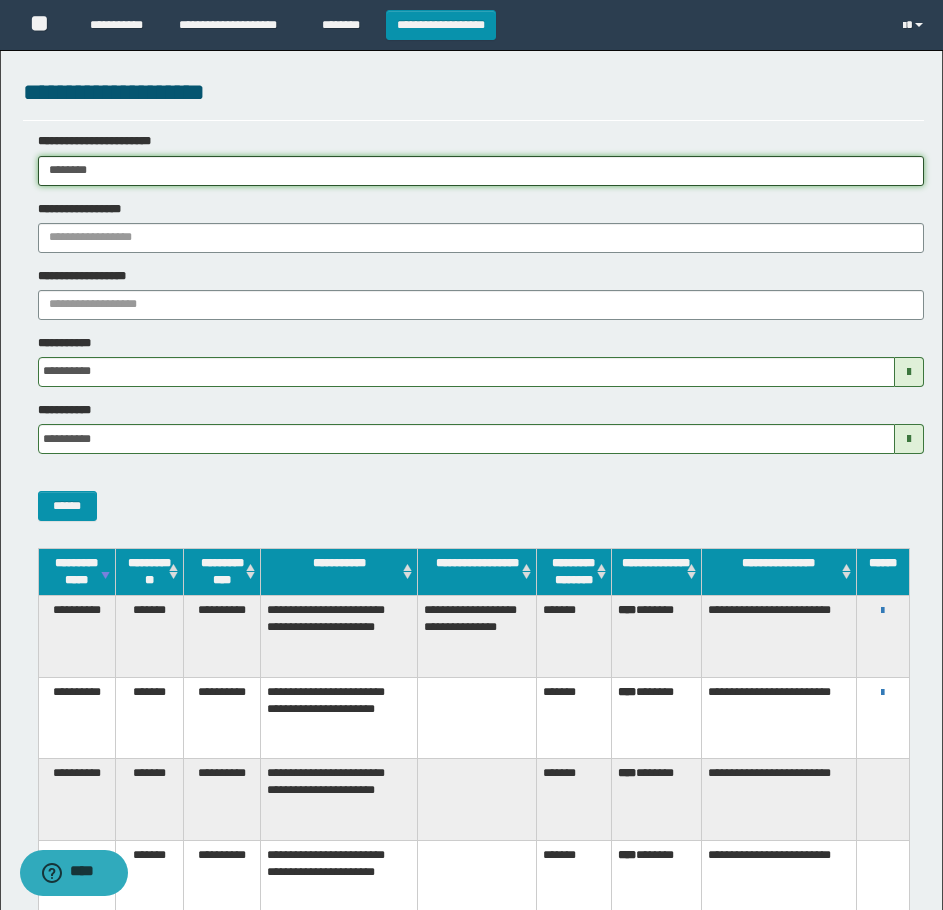 click on "**********" at bounding box center [471, 455] 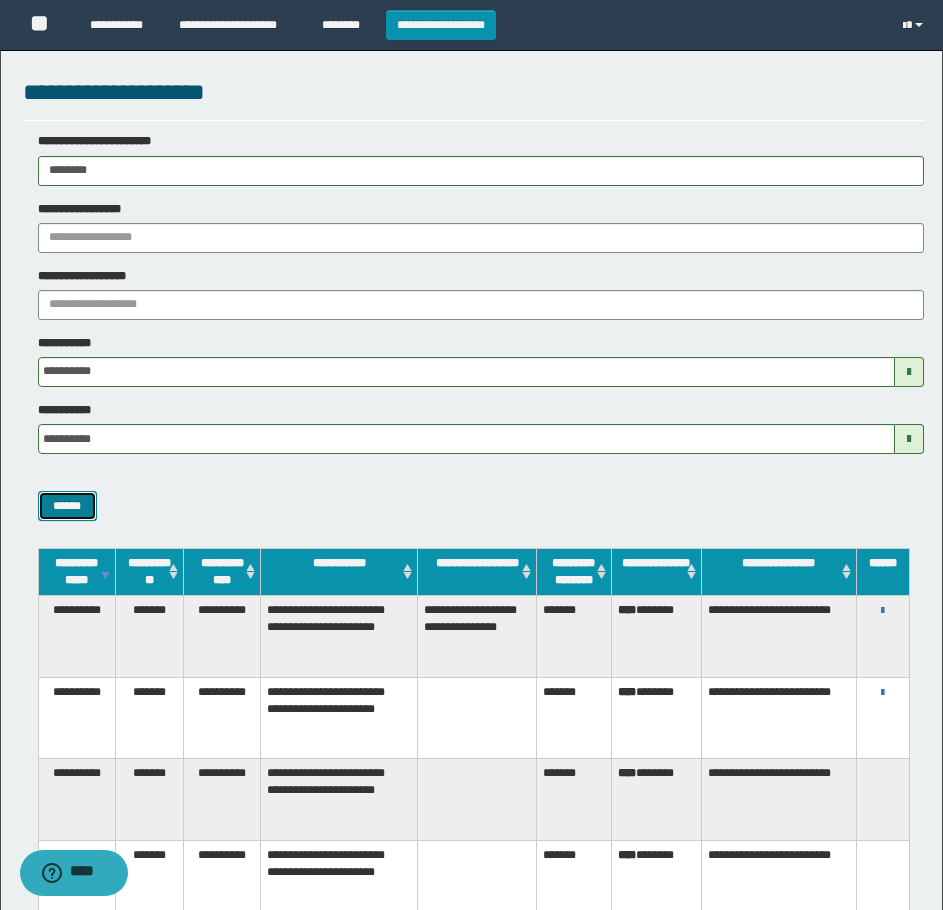click on "******" at bounding box center [67, 506] 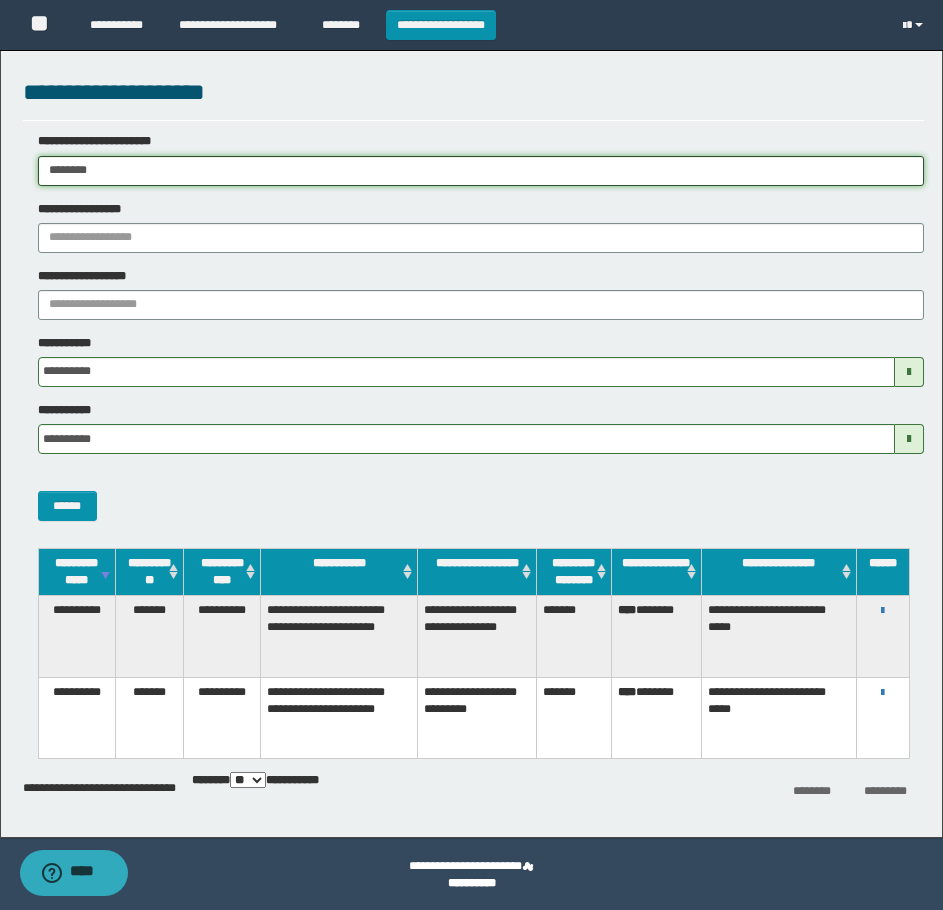 drag, startPoint x: 129, startPoint y: 168, endPoint x: 19, endPoint y: 292, distance: 165.75887 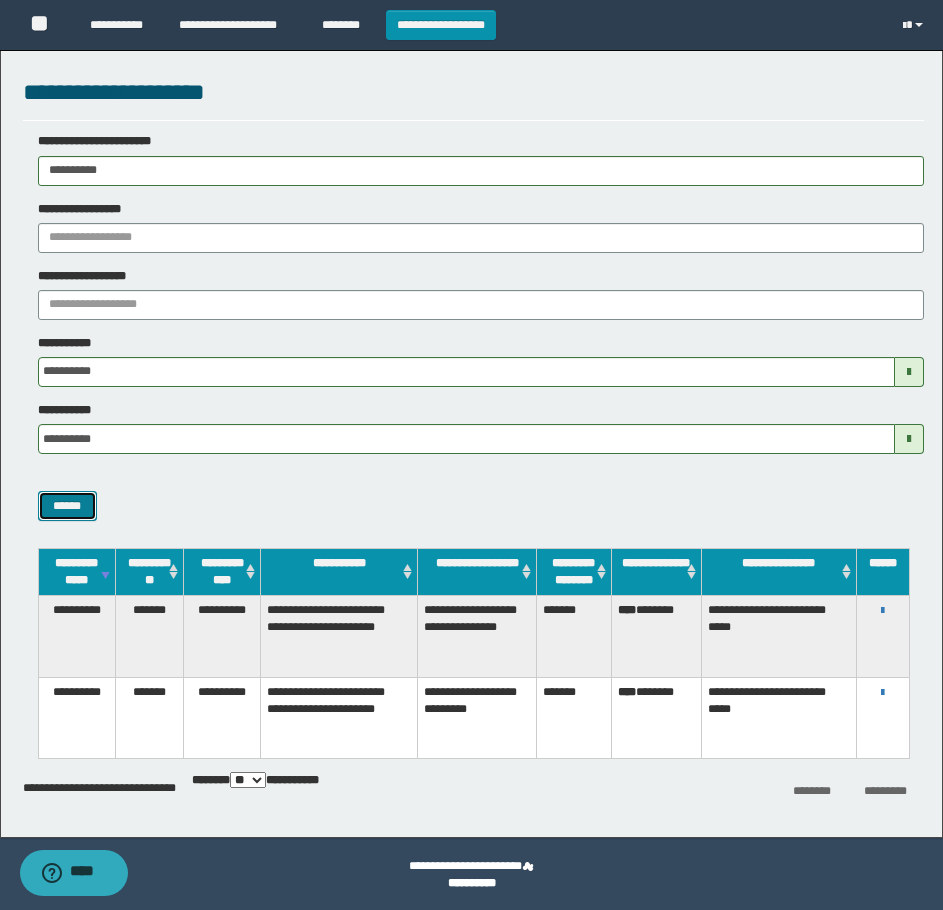 click on "******" at bounding box center [67, 506] 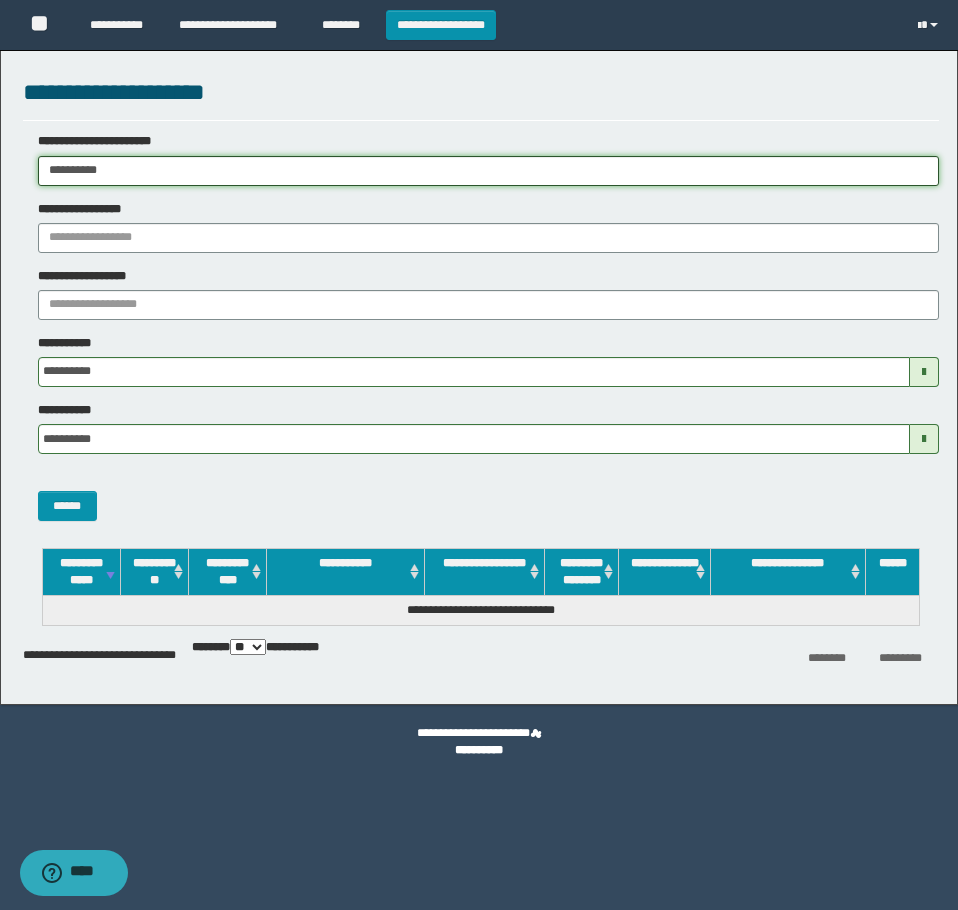 drag, startPoint x: 139, startPoint y: 175, endPoint x: 8, endPoint y: 231, distance: 142.46754 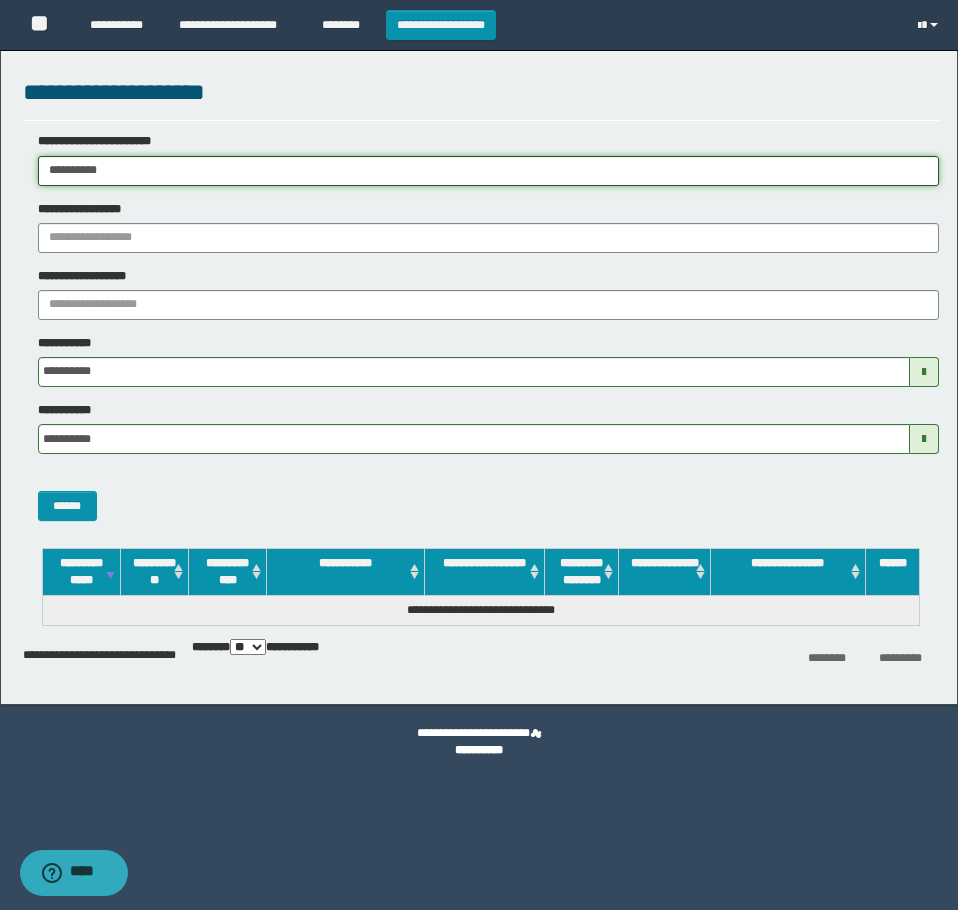 click on "**********" at bounding box center [479, 455] 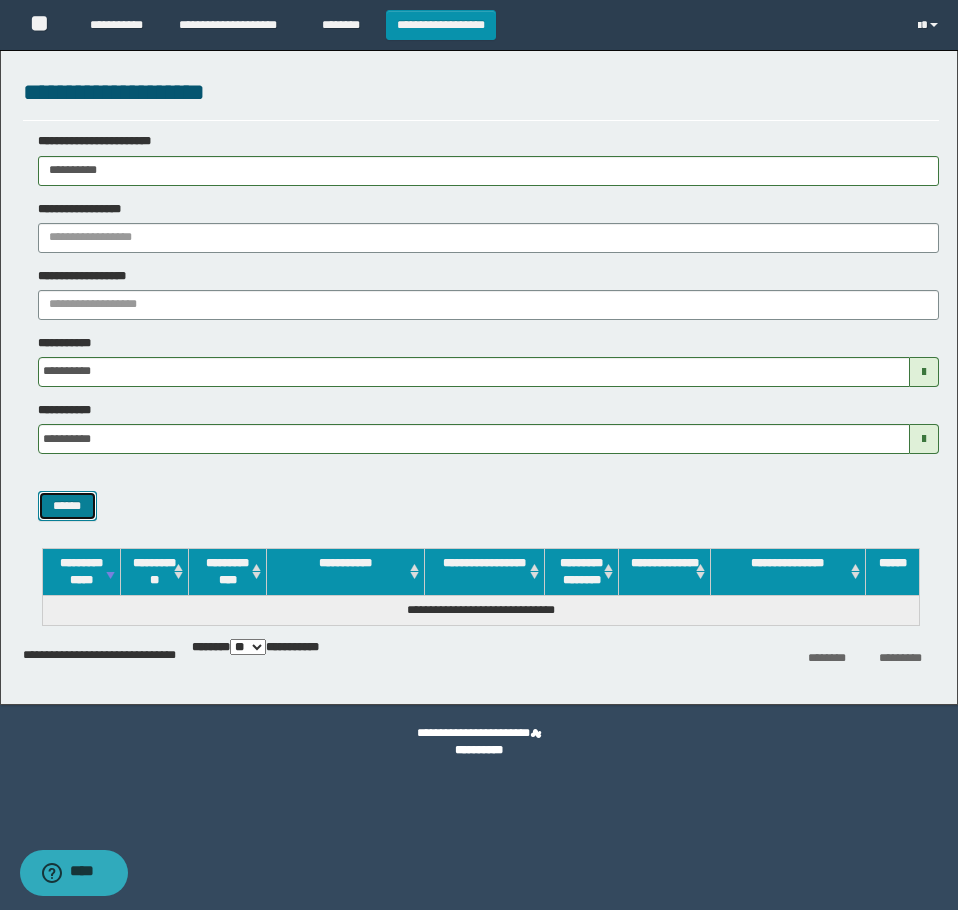 click on "******" at bounding box center [67, 506] 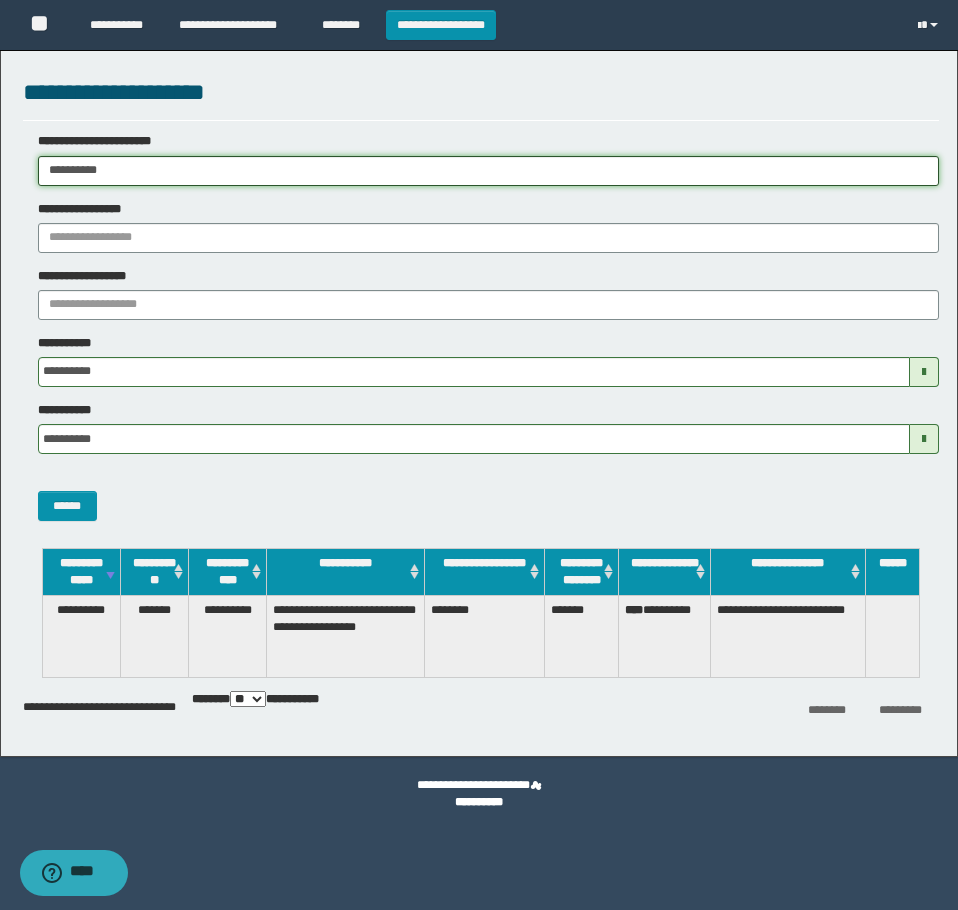 drag, startPoint x: 179, startPoint y: 178, endPoint x: -1, endPoint y: 193, distance: 180.62392 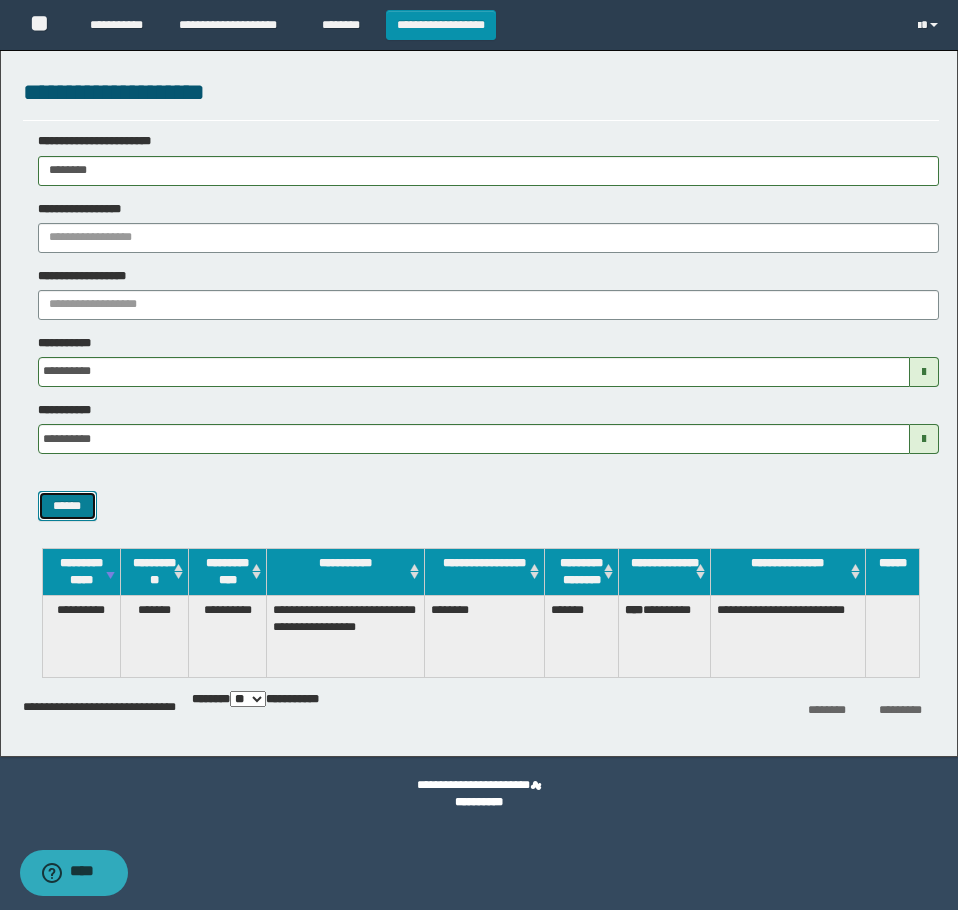 click on "******" at bounding box center (67, 506) 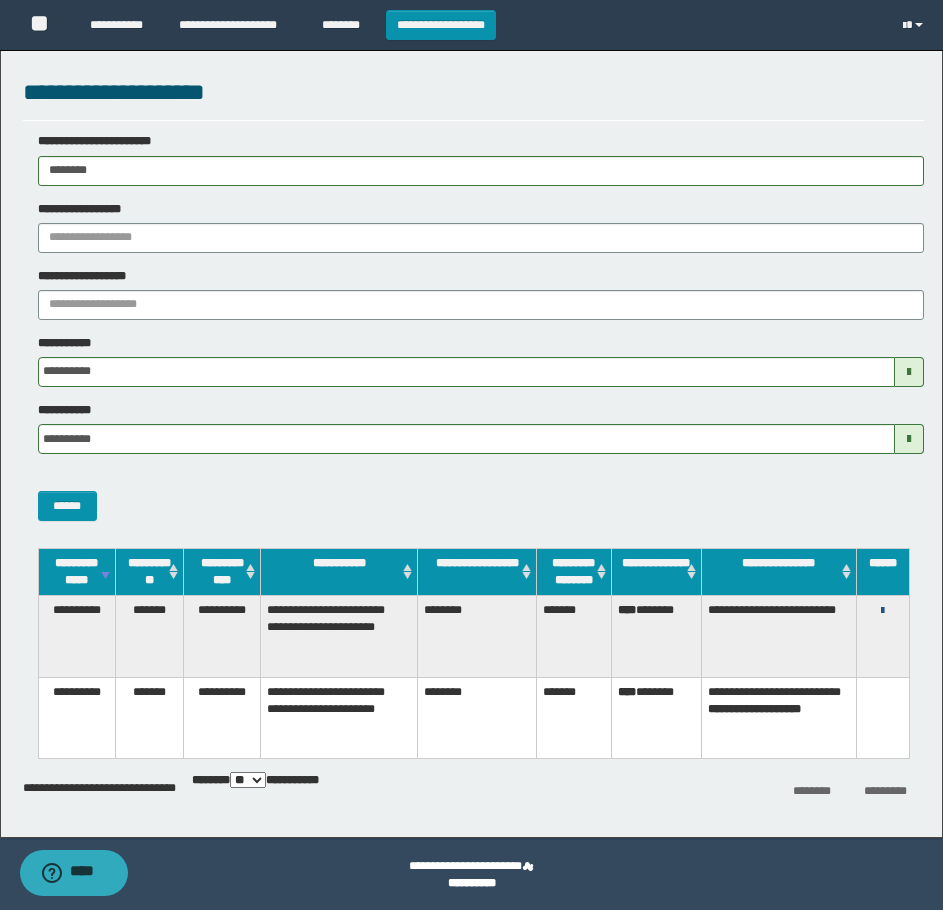 click at bounding box center [882, 611] 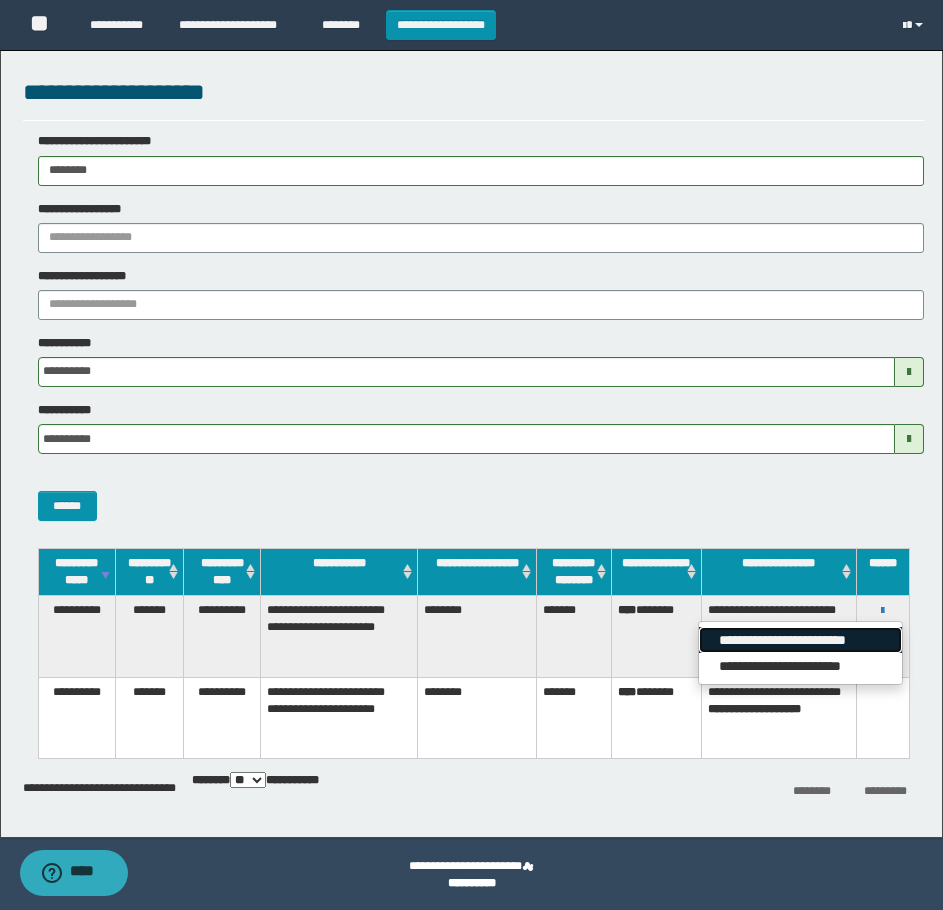 click on "**********" at bounding box center [800, 640] 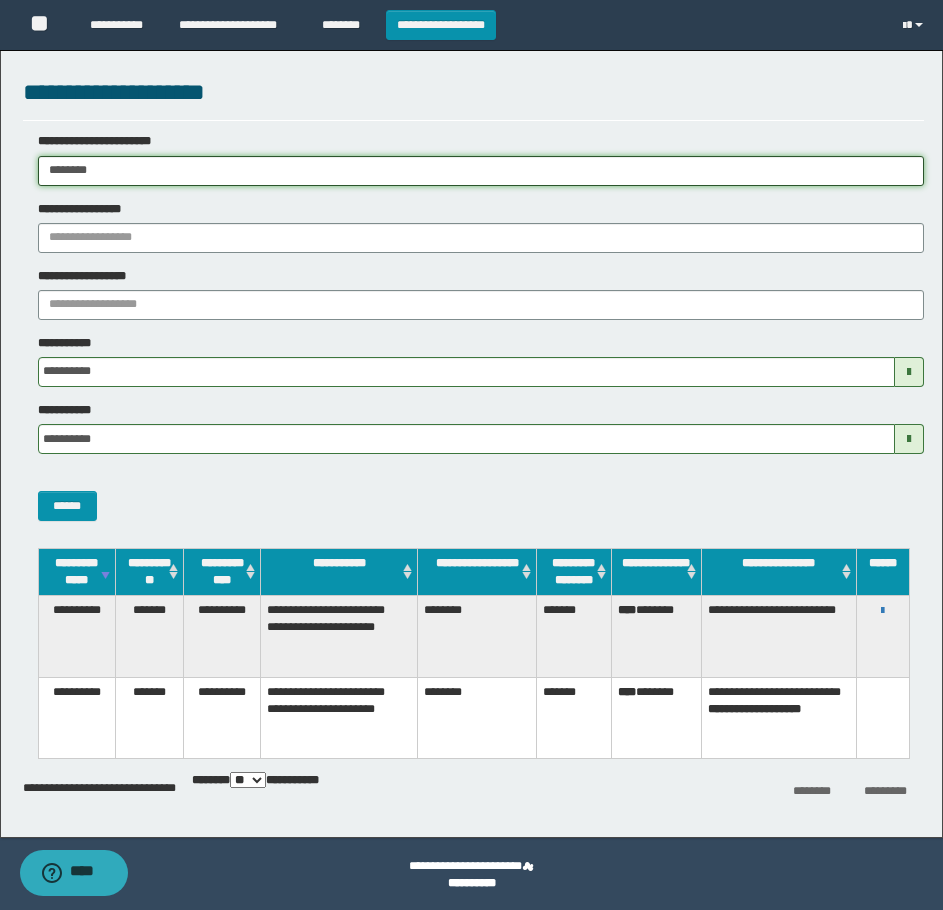 drag, startPoint x: 120, startPoint y: 171, endPoint x: -1, endPoint y: 168, distance: 121.037186 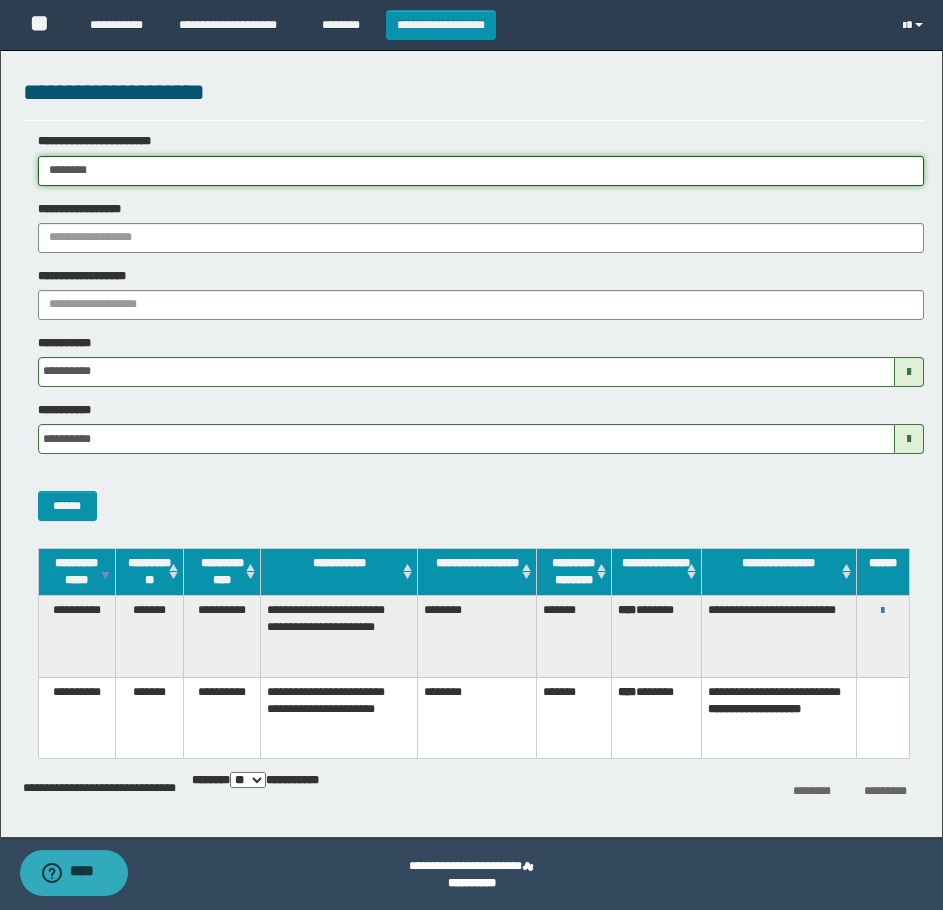click on "**********" at bounding box center (471, 455) 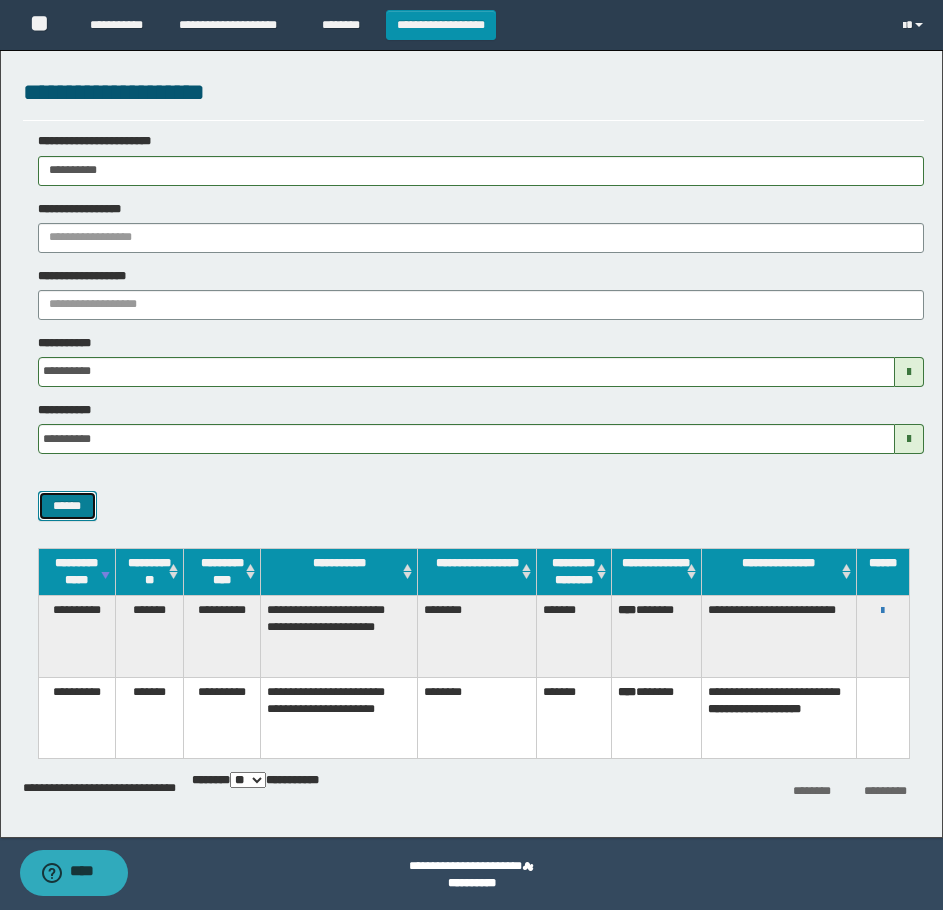 click on "******" at bounding box center [67, 506] 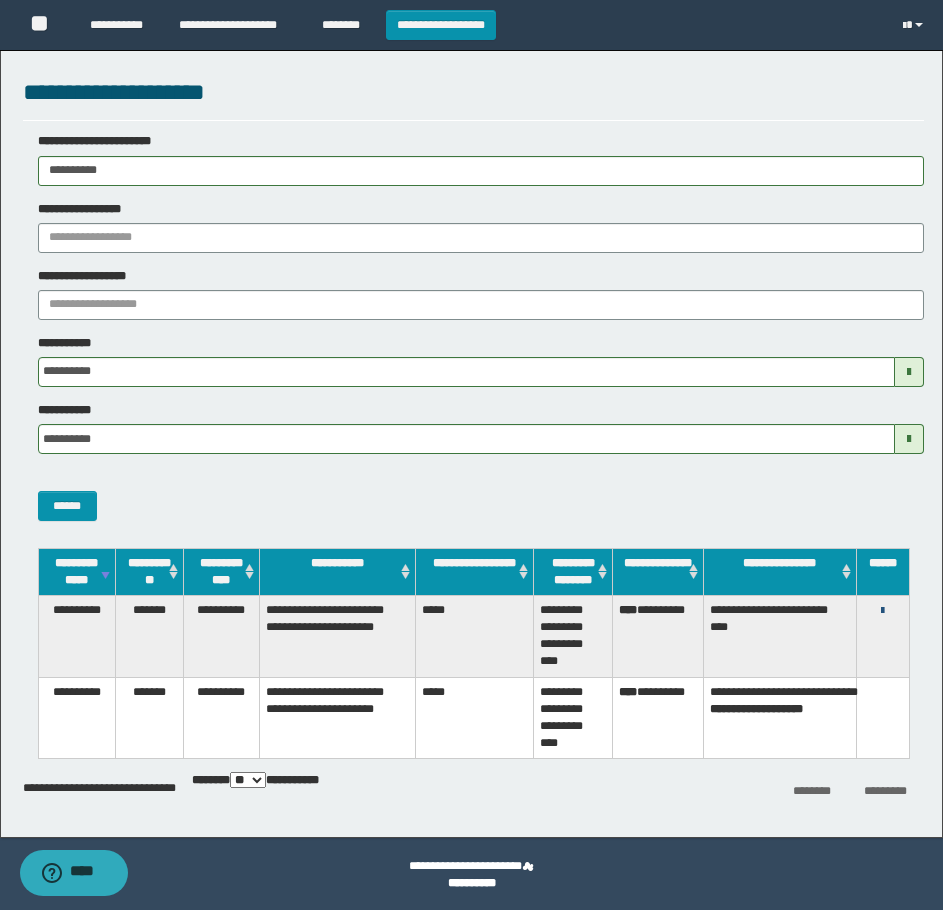 click at bounding box center (882, 611) 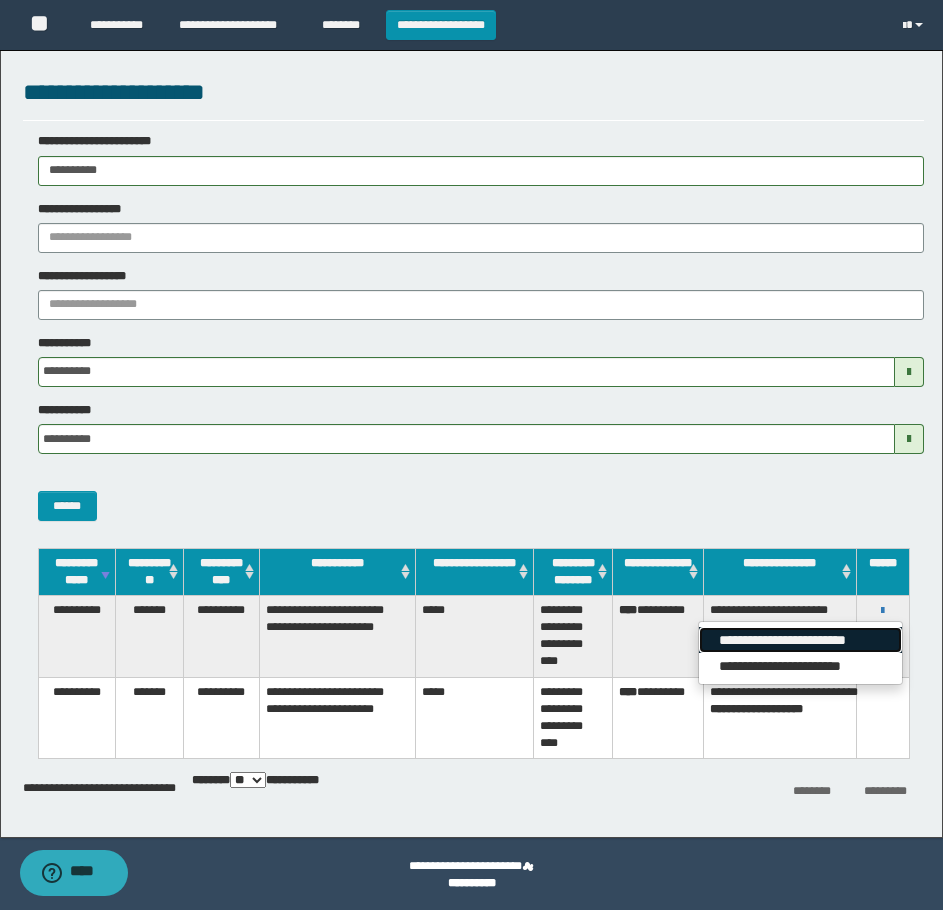 click on "**********" at bounding box center [800, 640] 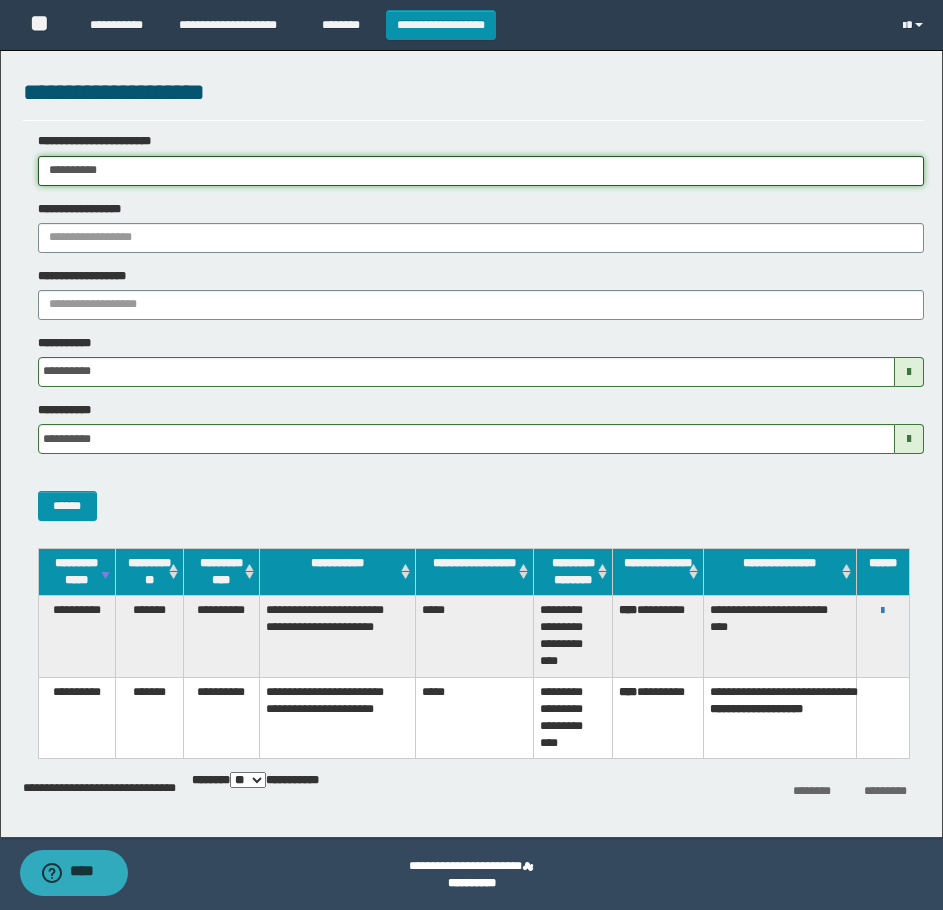 drag, startPoint x: -1, startPoint y: 187, endPoint x: -1, endPoint y: 249, distance: 62 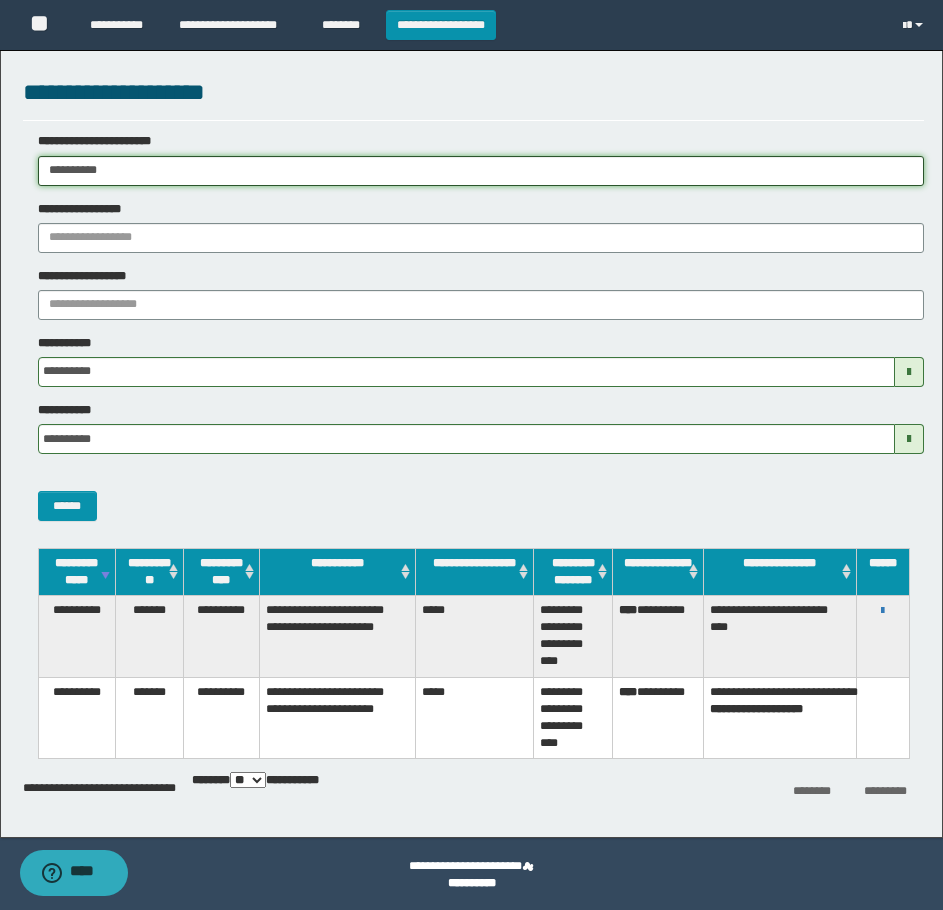 click on "**********" at bounding box center [471, 455] 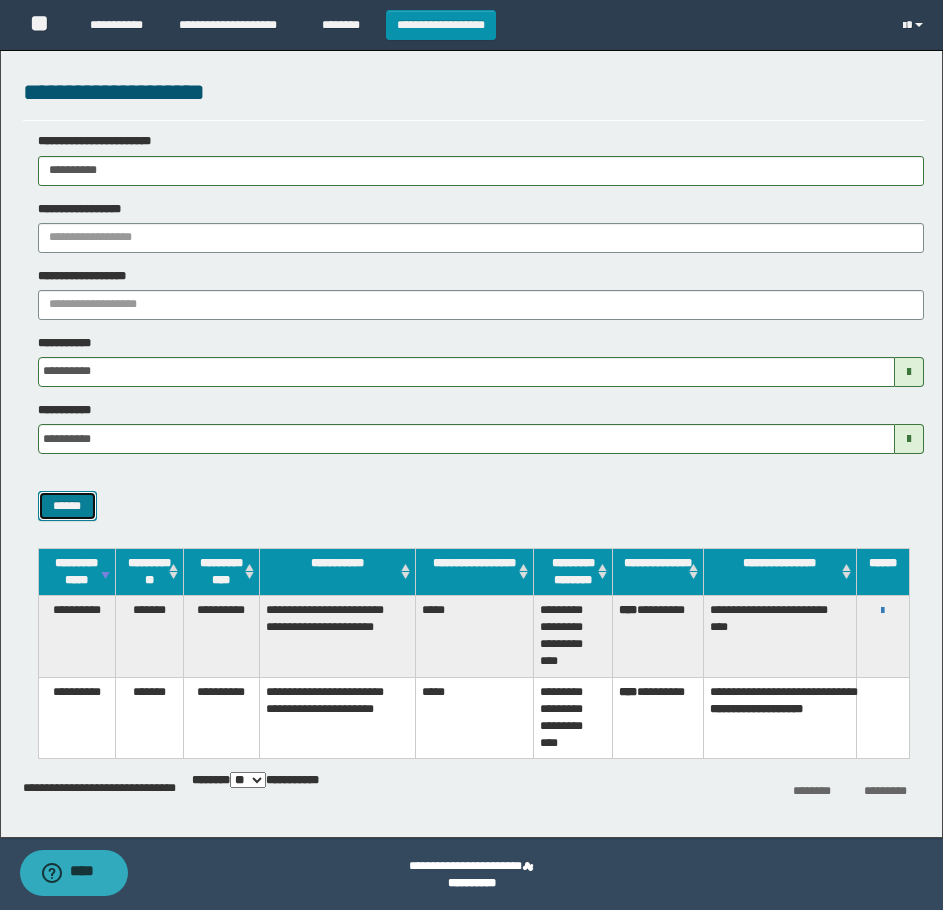 click on "******" at bounding box center (67, 506) 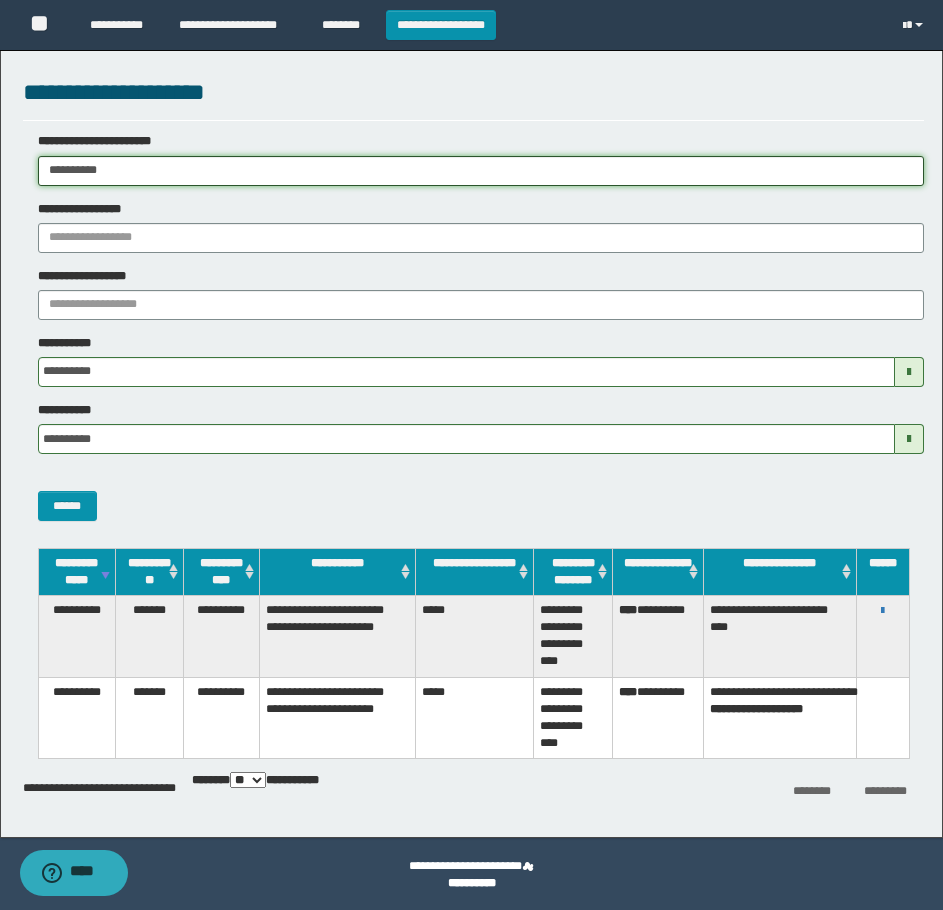 drag, startPoint x: 206, startPoint y: 180, endPoint x: 4, endPoint y: 311, distance: 240.75922 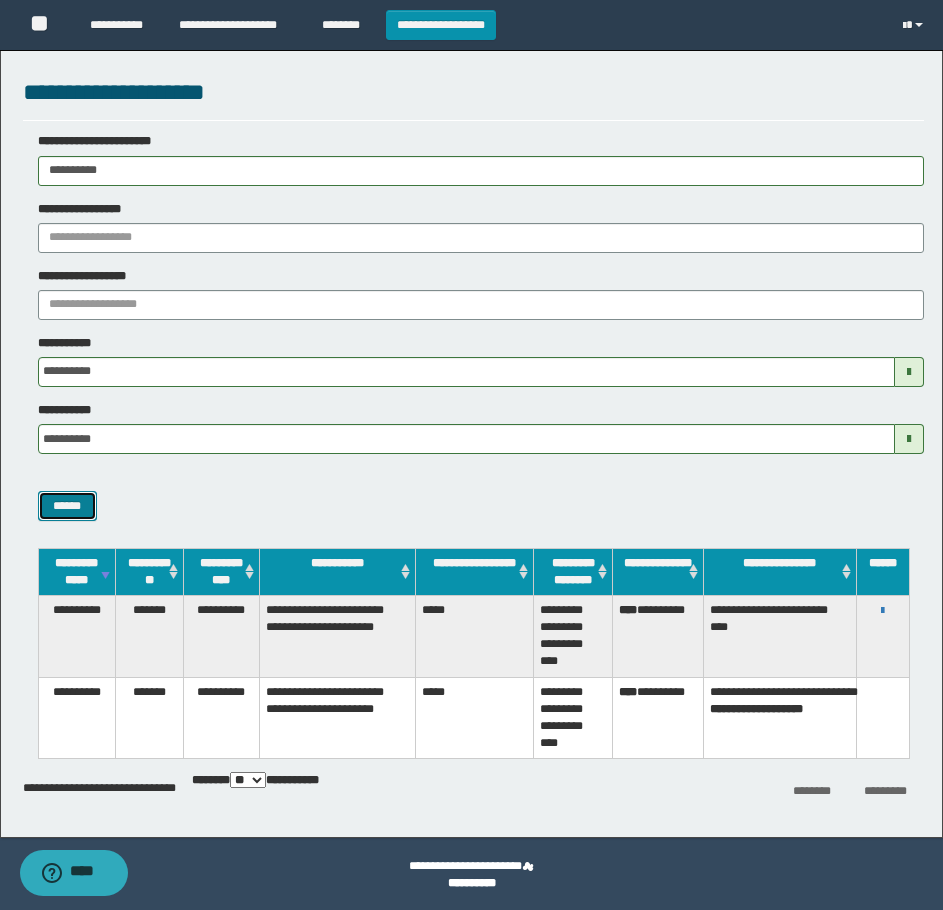 click on "******" at bounding box center [67, 506] 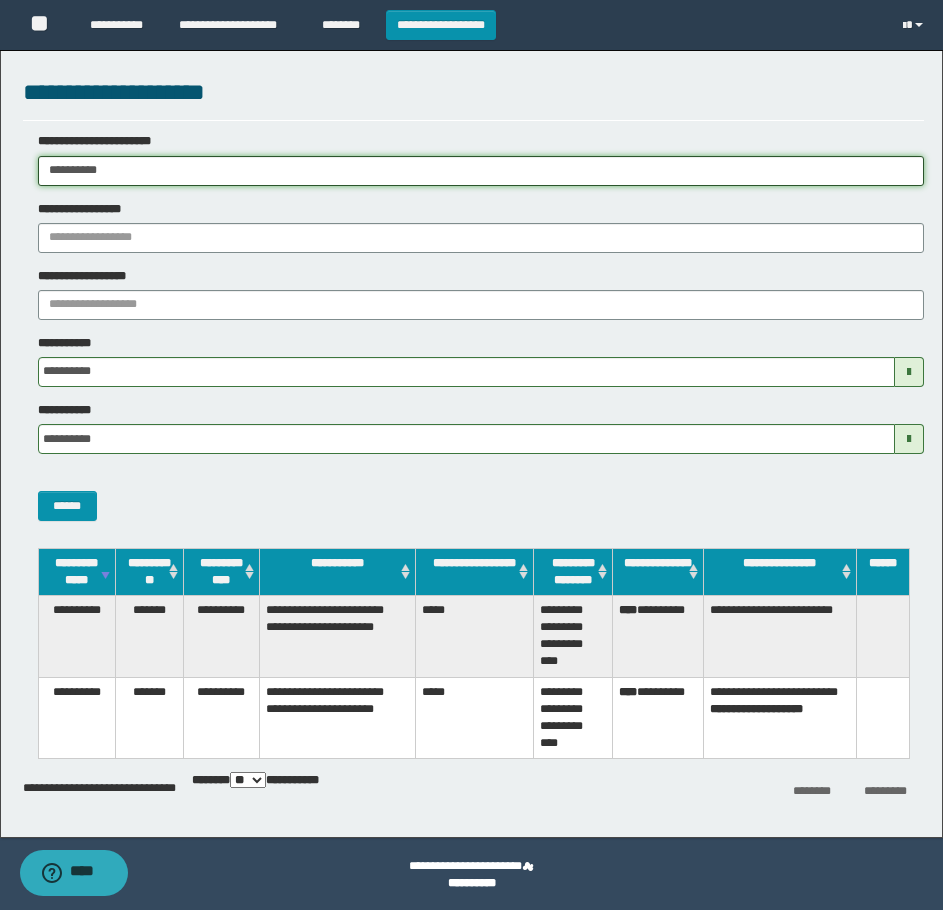 drag, startPoint x: 152, startPoint y: 170, endPoint x: 48, endPoint y: 284, distance: 154.31137 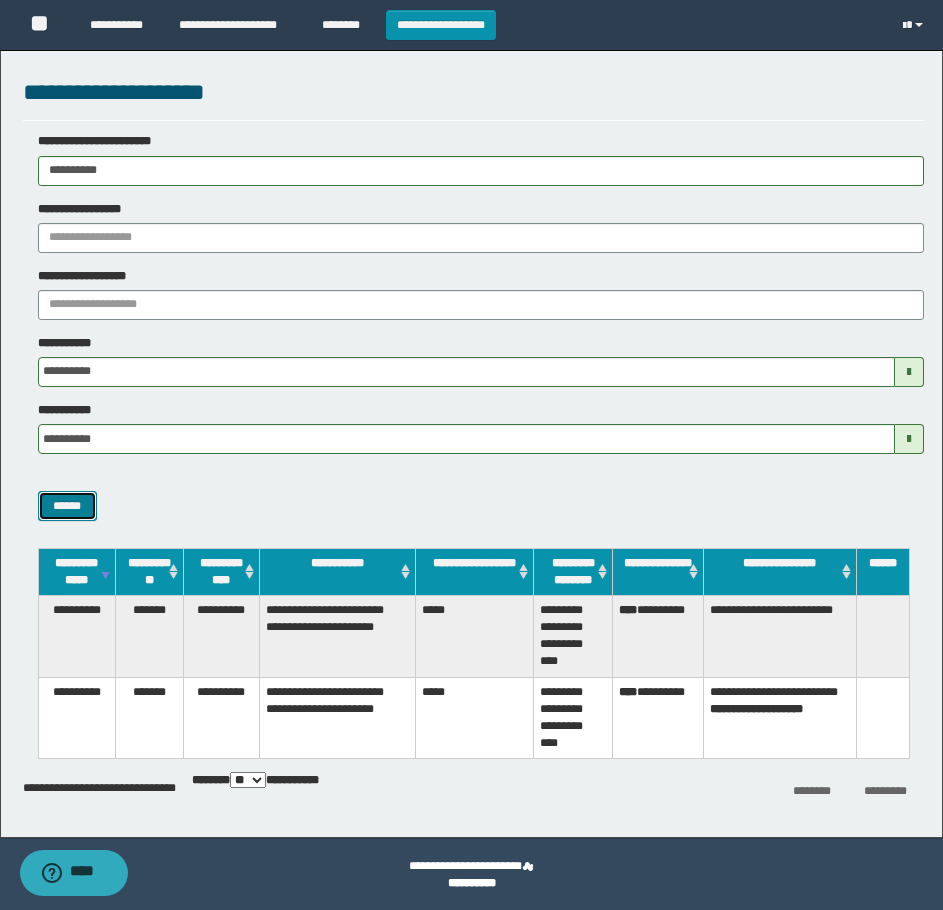 click on "******" at bounding box center (67, 506) 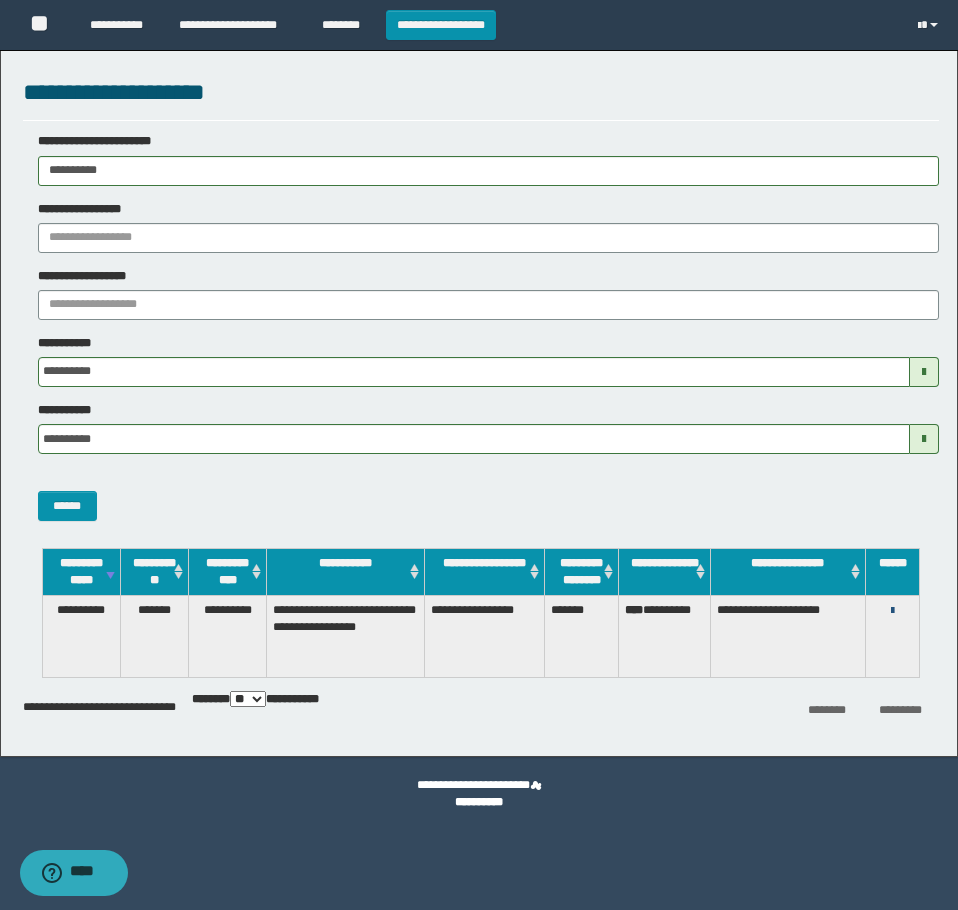 click at bounding box center [892, 611] 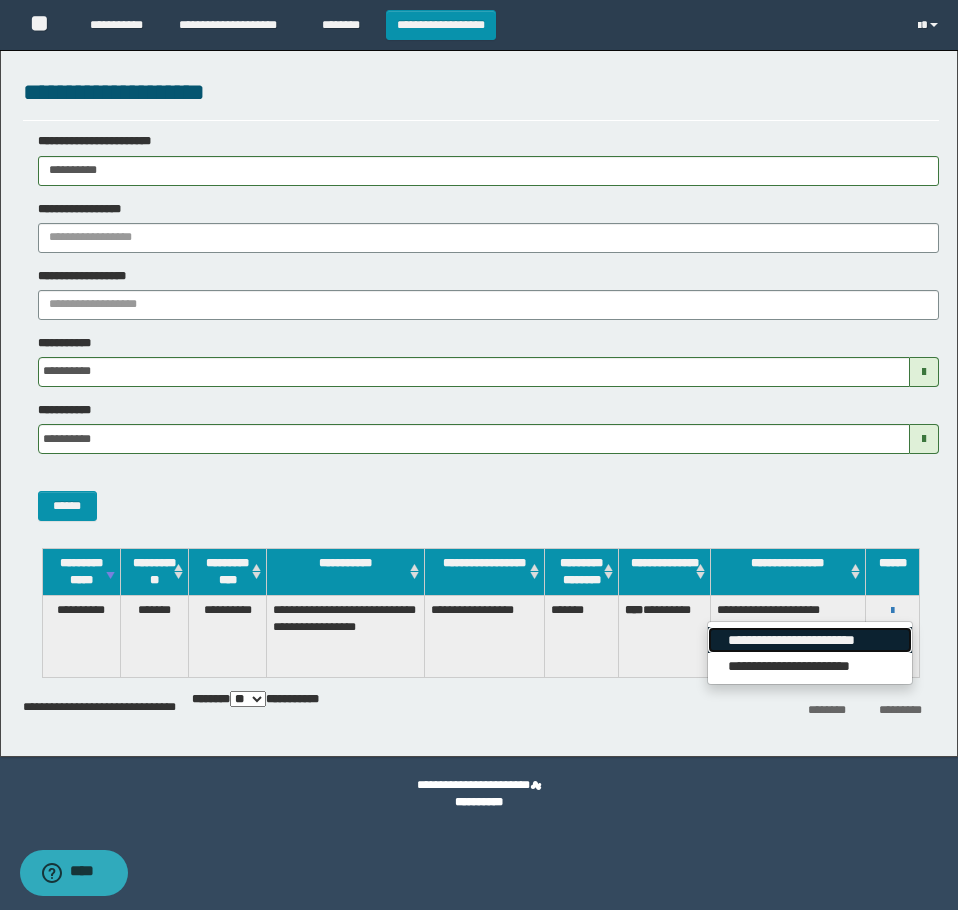 click on "**********" at bounding box center (809, 640) 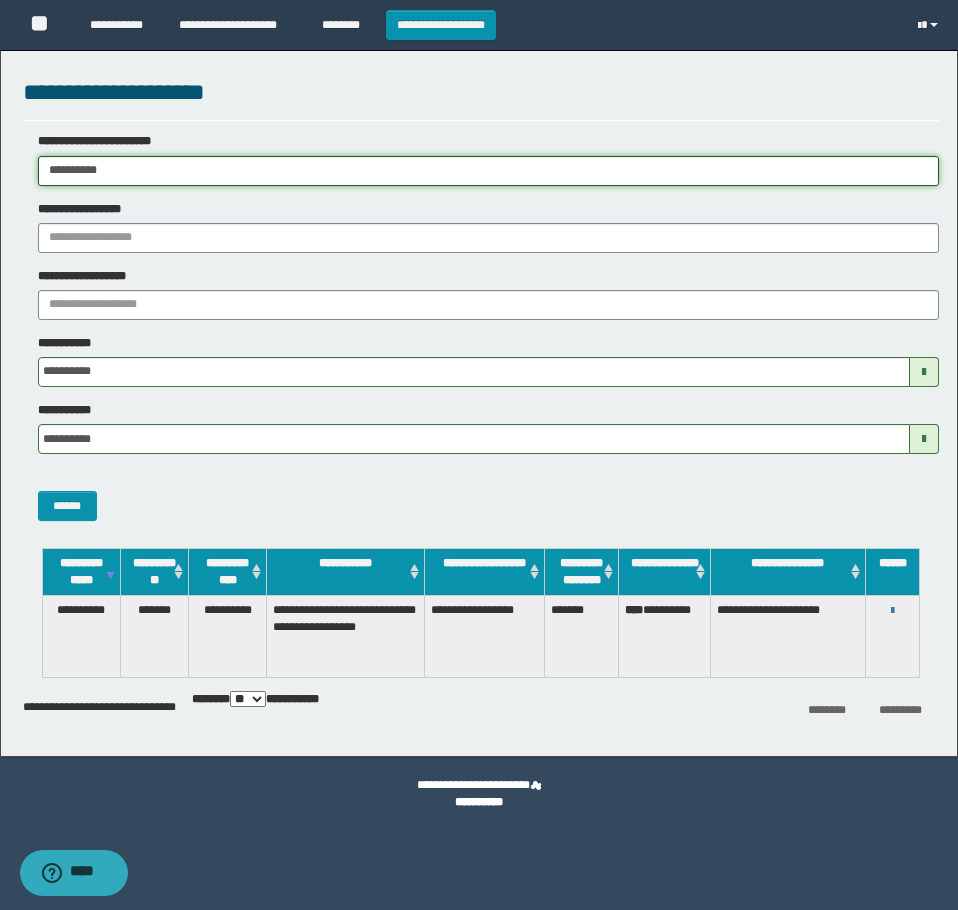 drag, startPoint x: 164, startPoint y: 166, endPoint x: -1, endPoint y: 230, distance: 176.9774 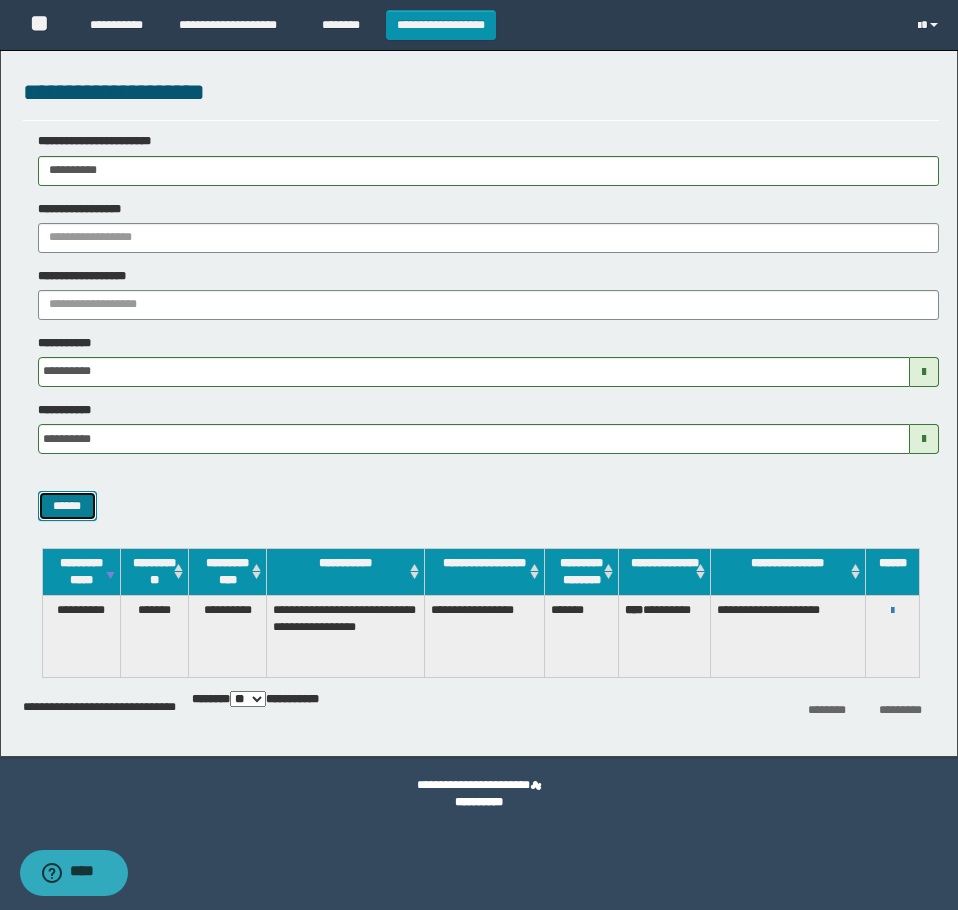 click on "******" at bounding box center [67, 506] 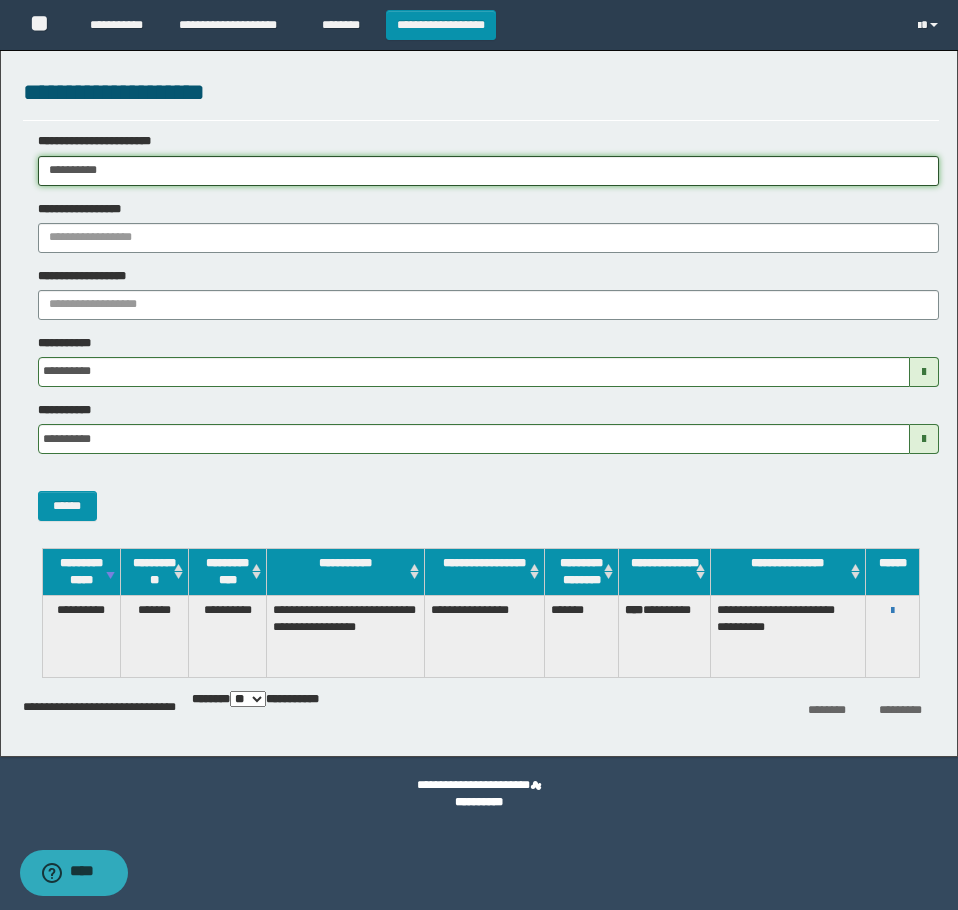 drag, startPoint x: 175, startPoint y: 174, endPoint x: 8, endPoint y: 221, distance: 173.48775 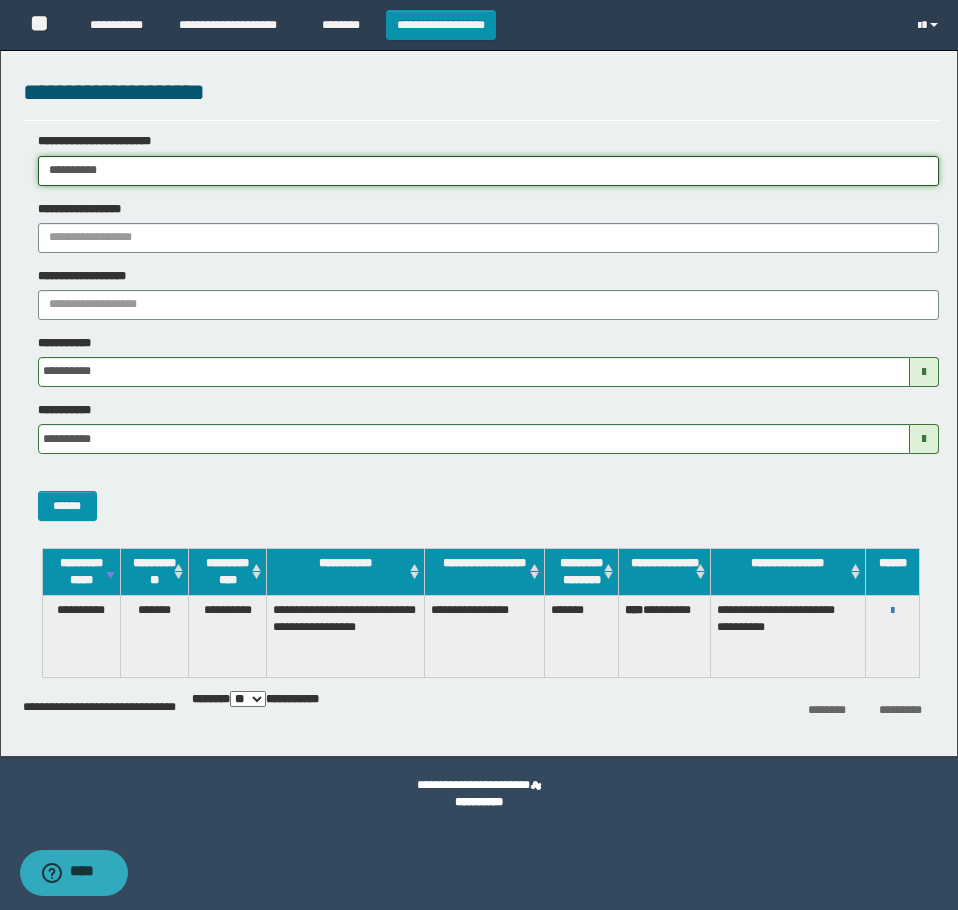 click on "**********" at bounding box center [479, 455] 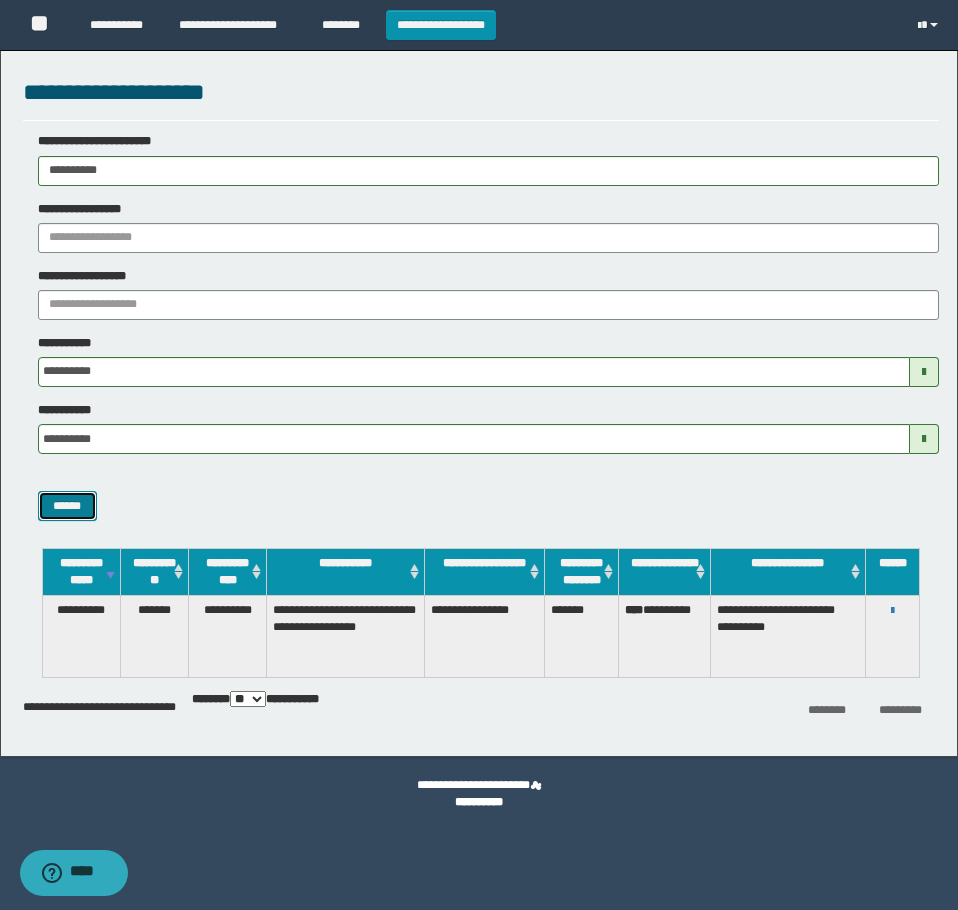 click on "******" at bounding box center (67, 506) 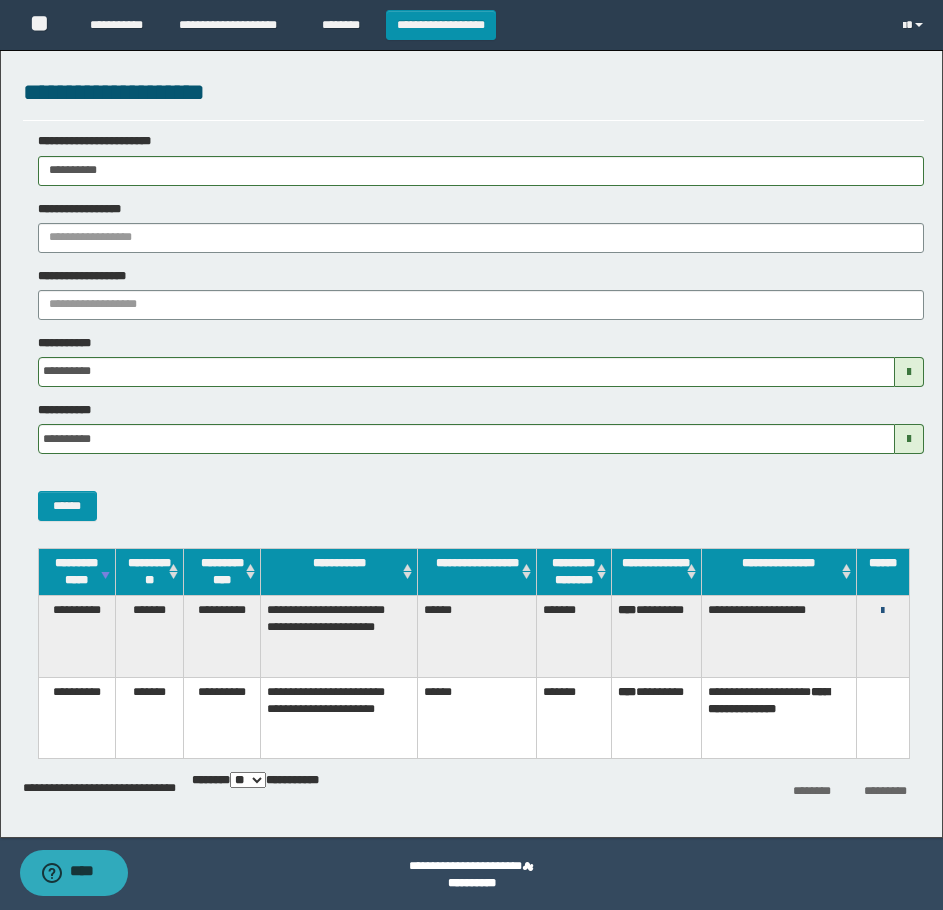 click at bounding box center [882, 611] 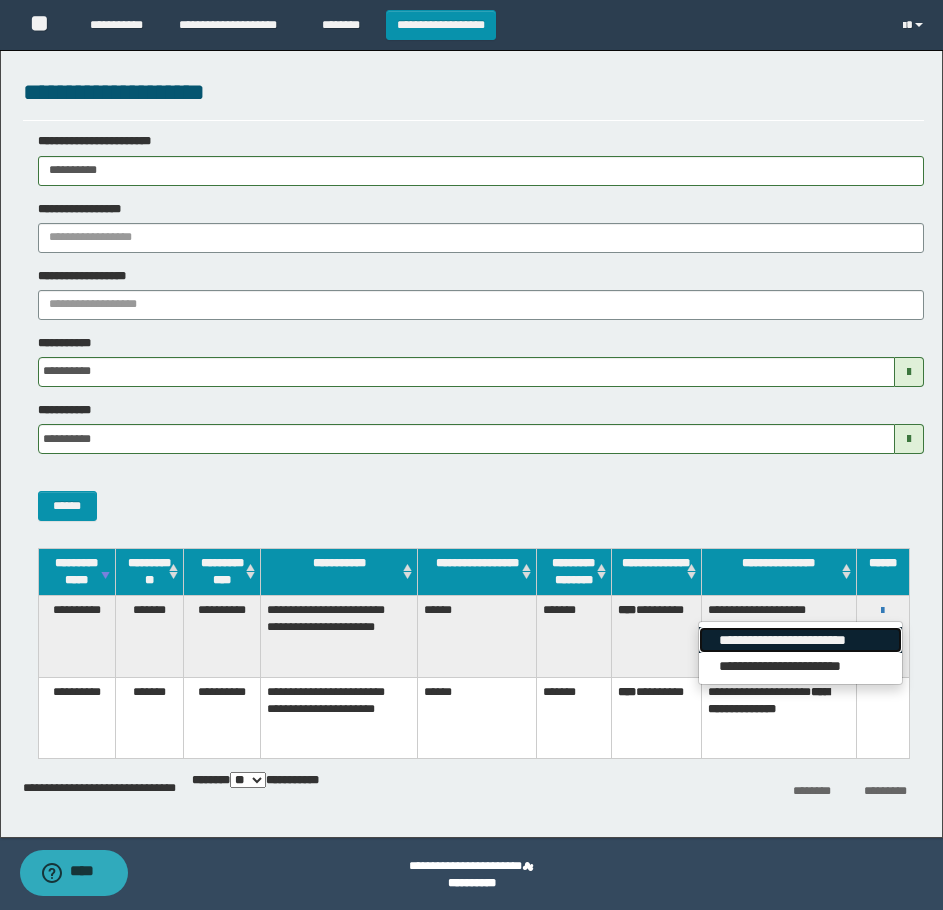 click on "**********" at bounding box center [800, 640] 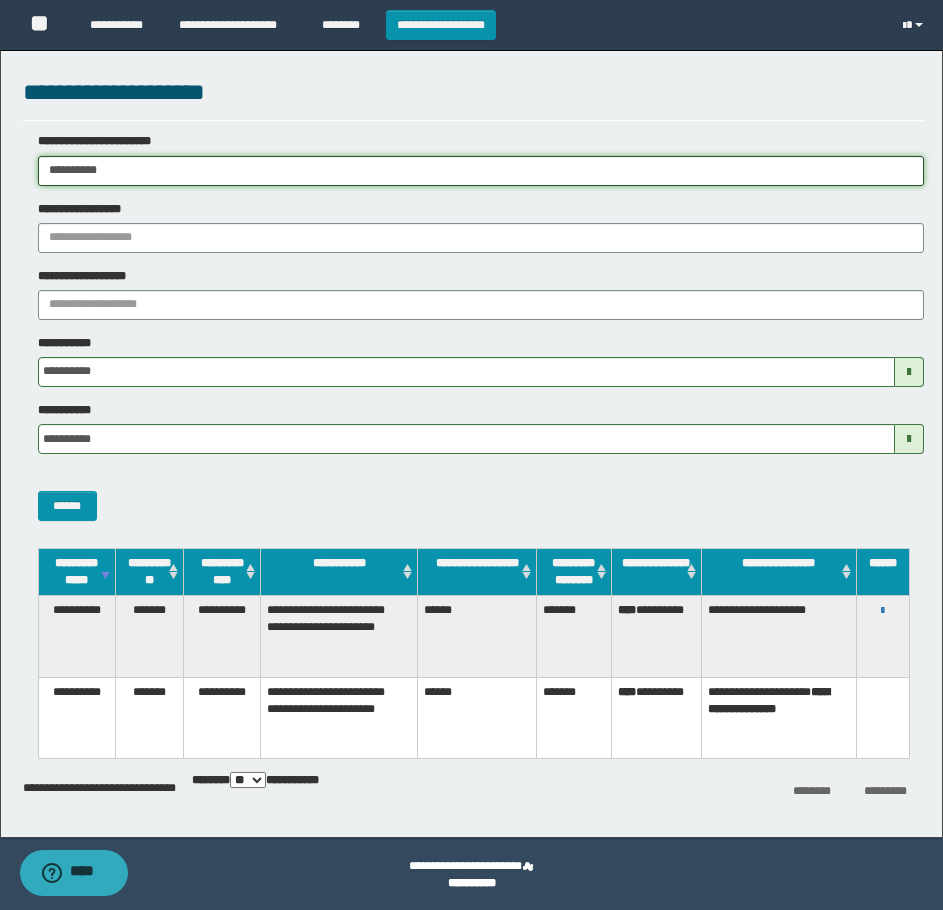 drag, startPoint x: 269, startPoint y: 161, endPoint x: -1, endPoint y: 181, distance: 270.73972 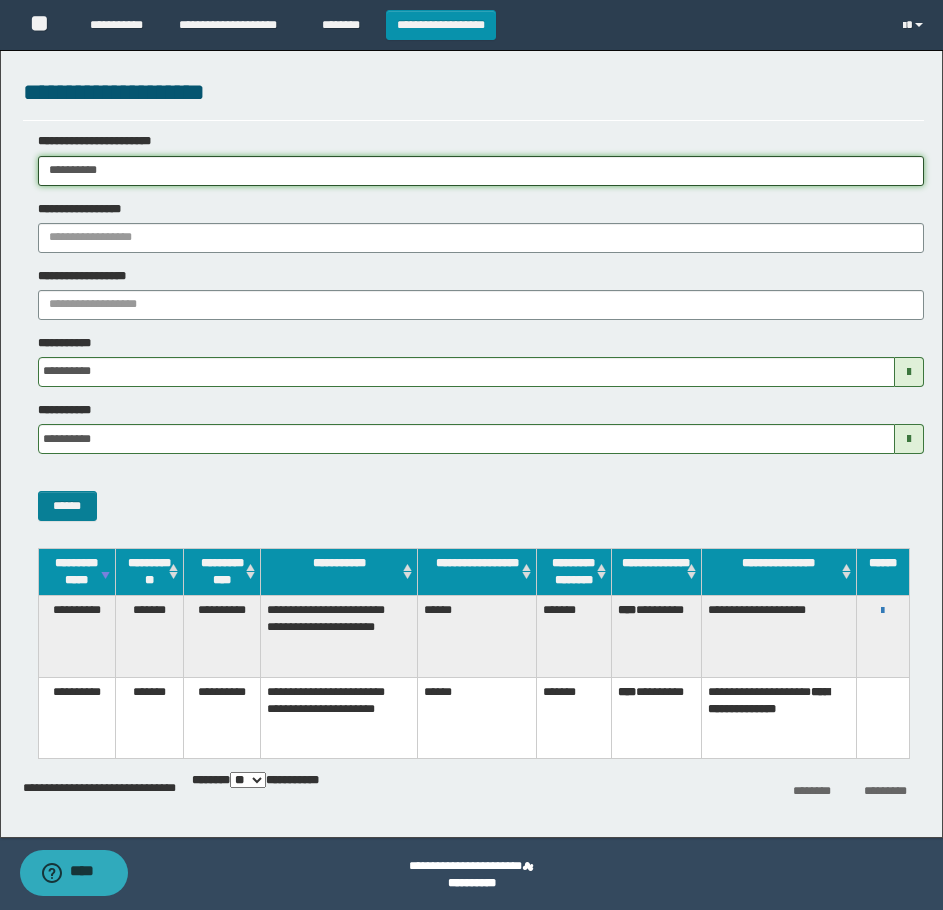type on "**********" 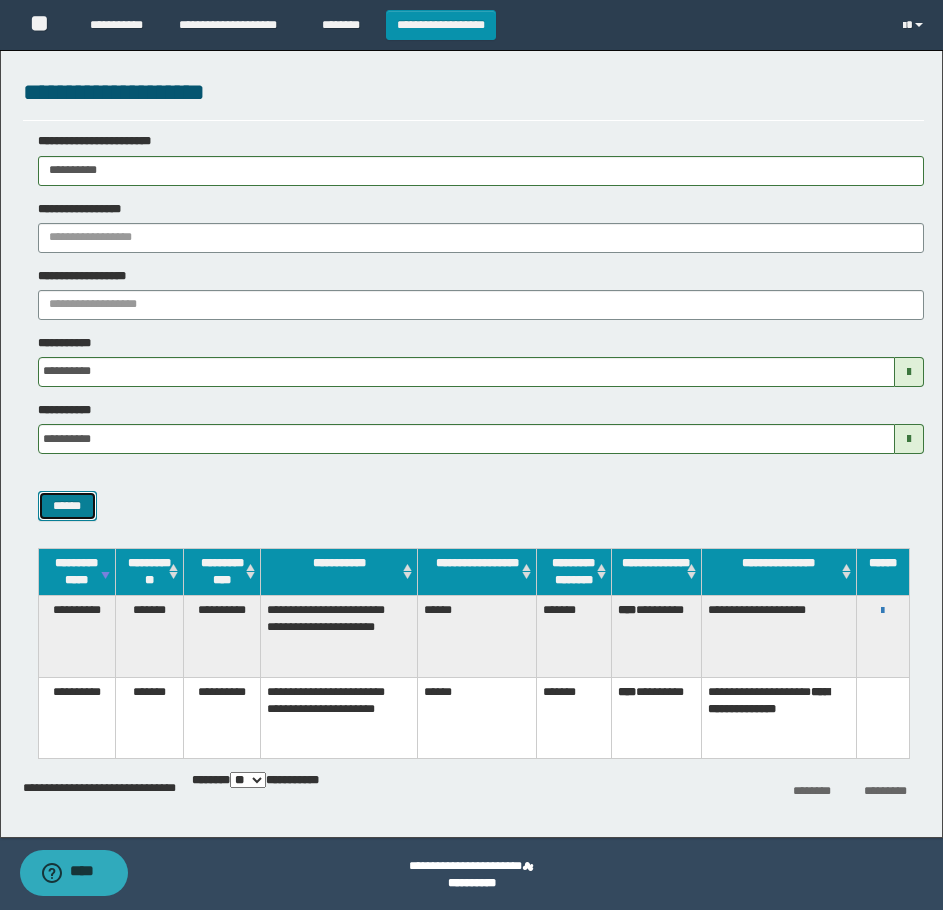 click on "******" at bounding box center (67, 506) 